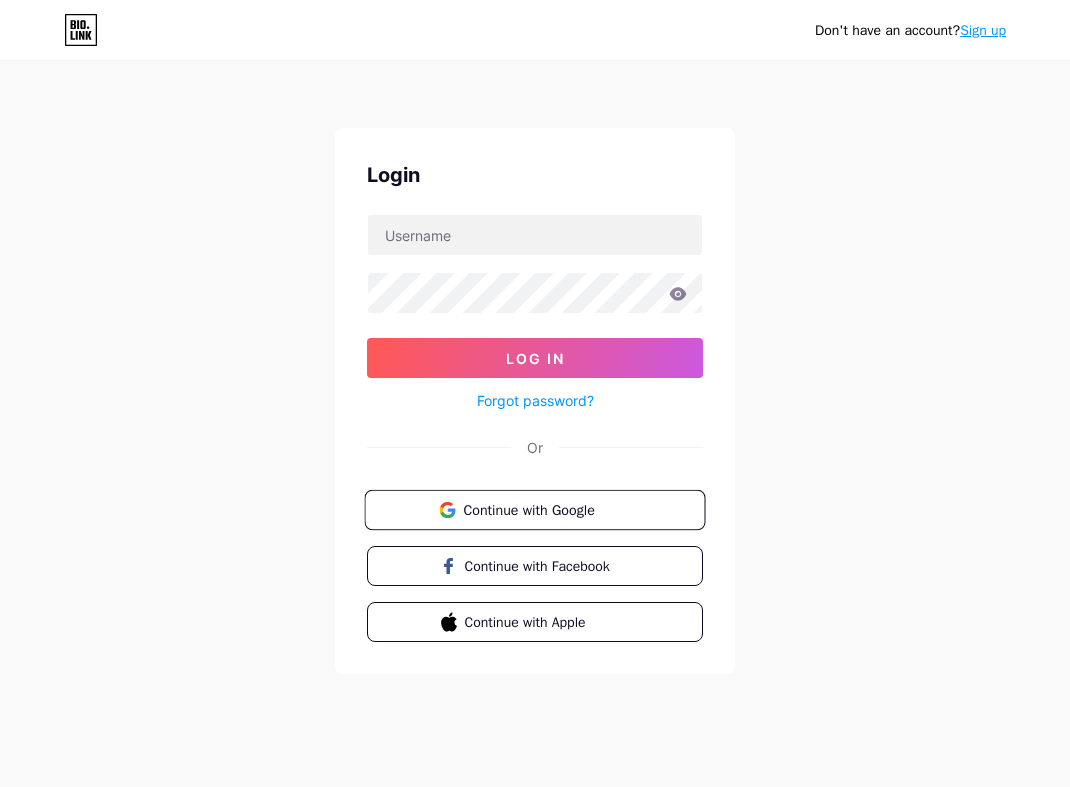 scroll, scrollTop: 0, scrollLeft: 0, axis: both 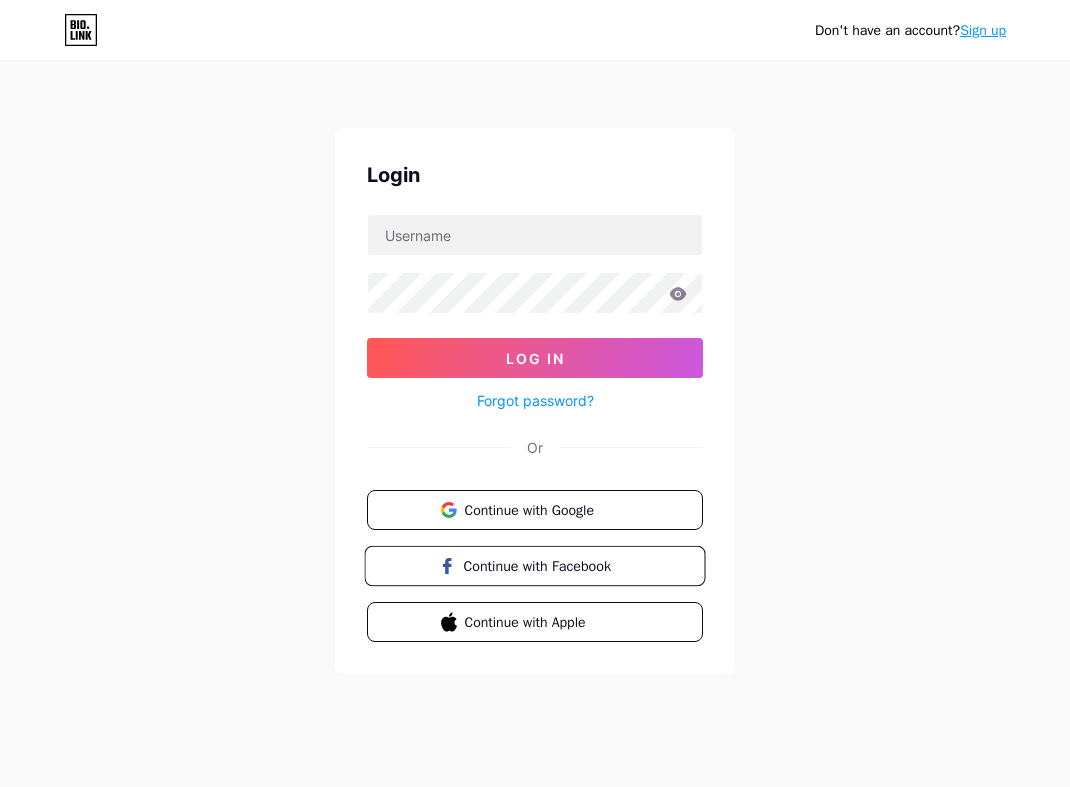 click on "Continue with Facebook" at bounding box center [546, 565] 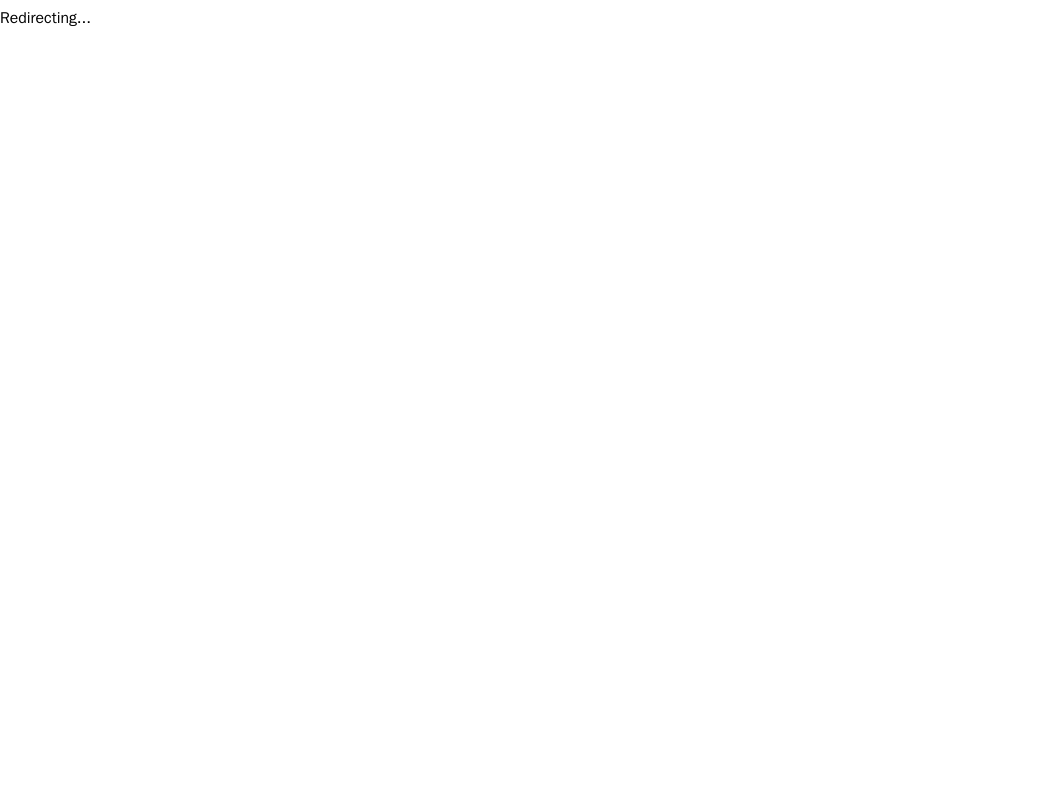 scroll, scrollTop: 0, scrollLeft: 0, axis: both 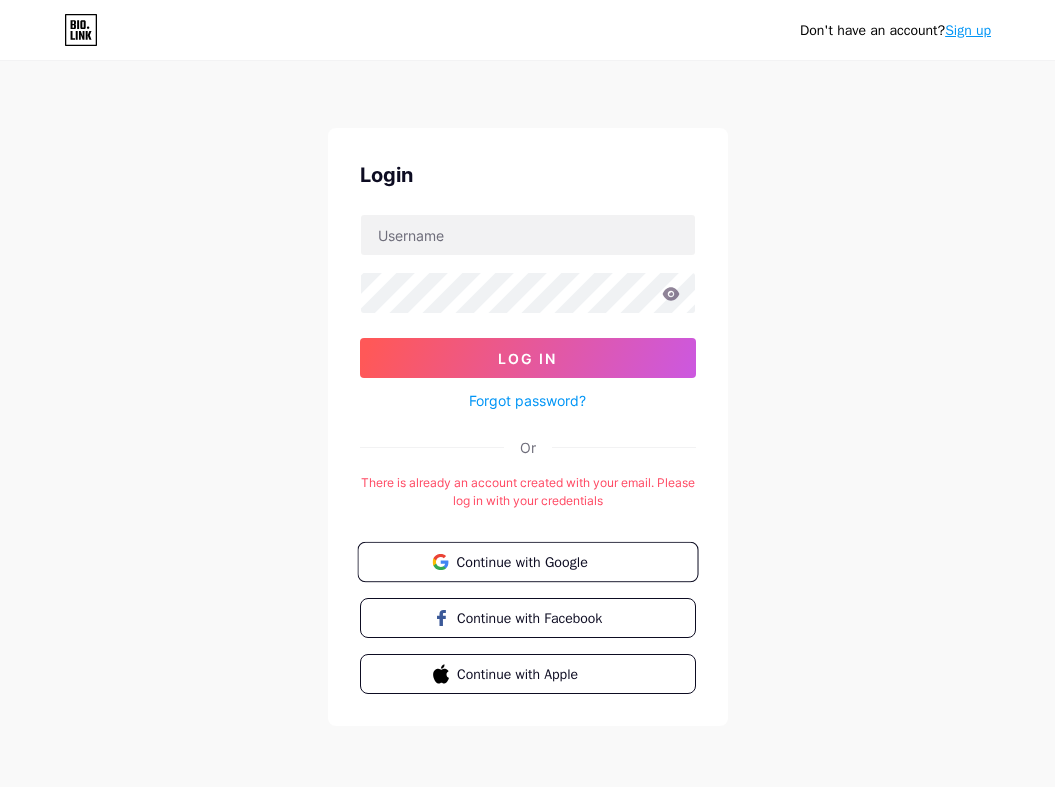 click on "Continue with Google" at bounding box center (539, 561) 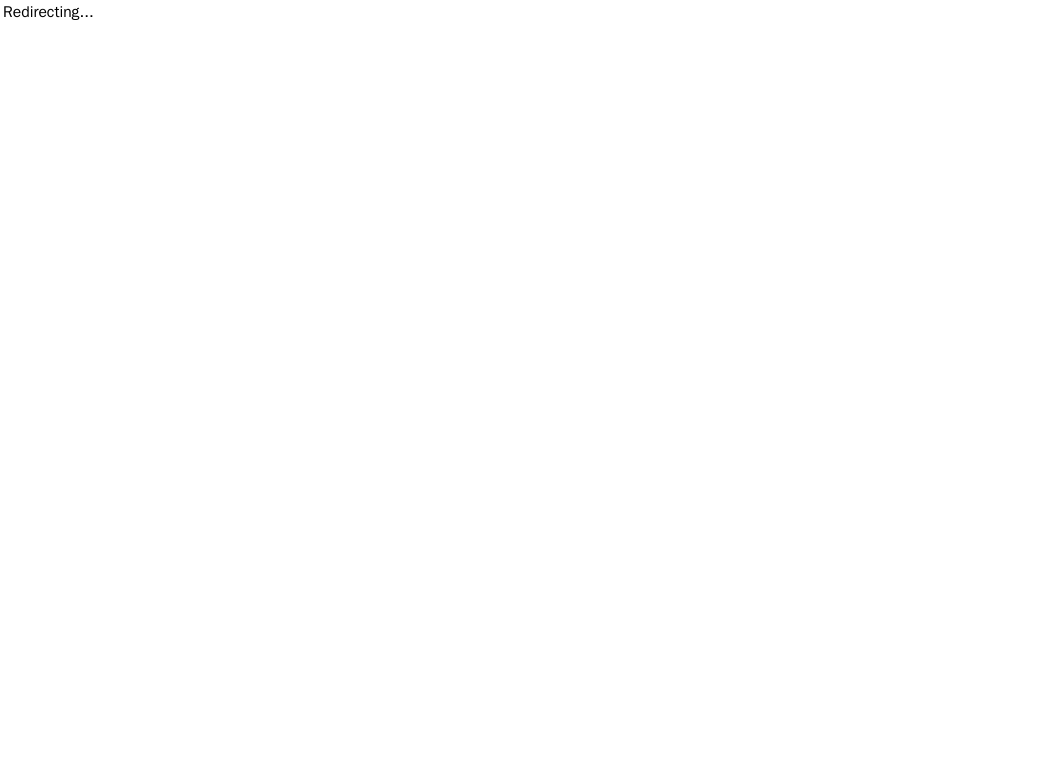 scroll, scrollTop: 0, scrollLeft: 0, axis: both 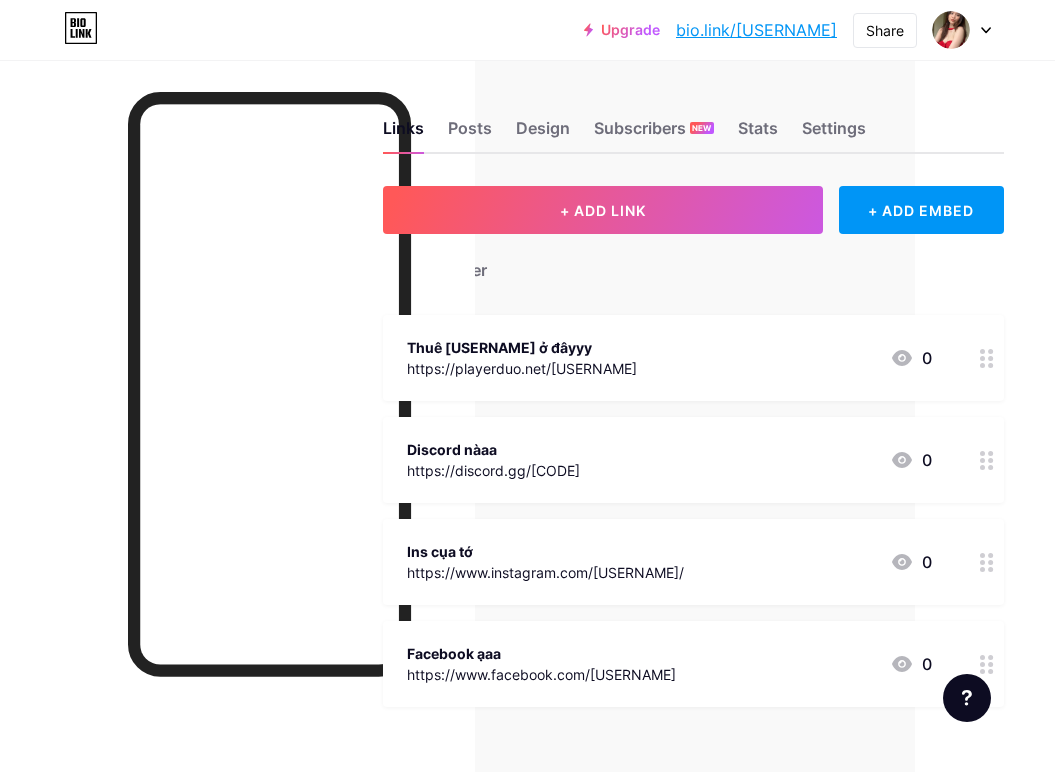 click at bounding box center (987, 358) 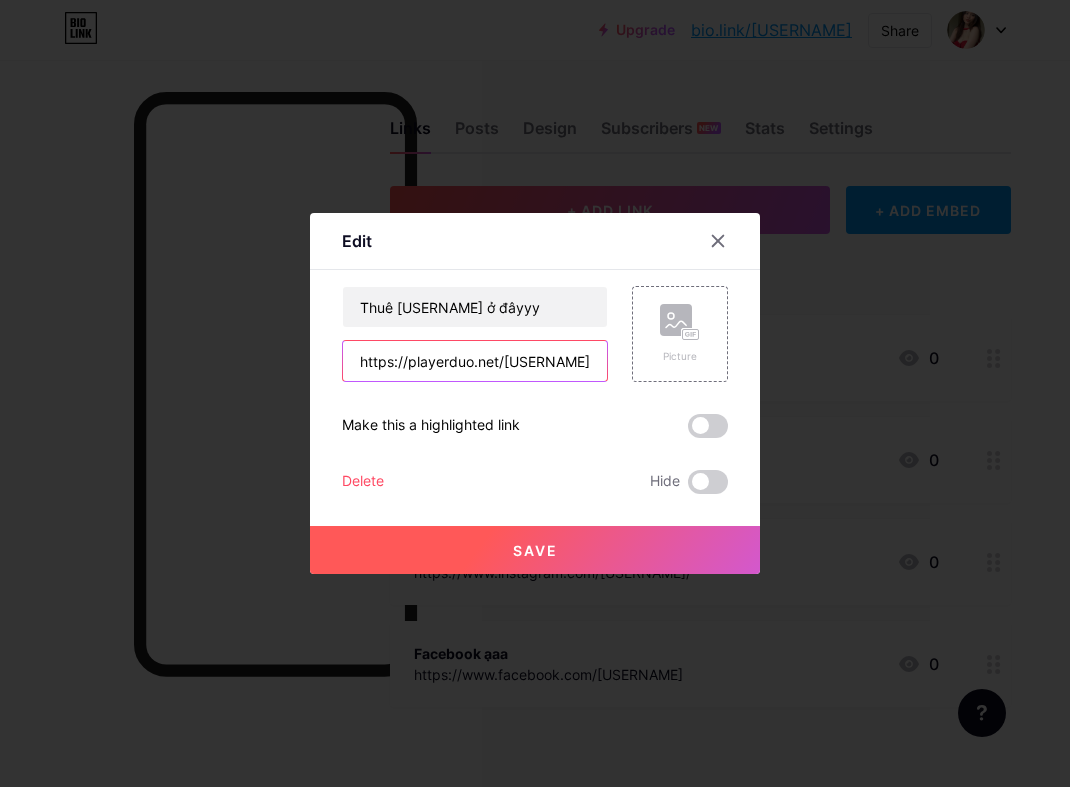 drag, startPoint x: 563, startPoint y: 368, endPoint x: 308, endPoint y: 371, distance: 255.01764 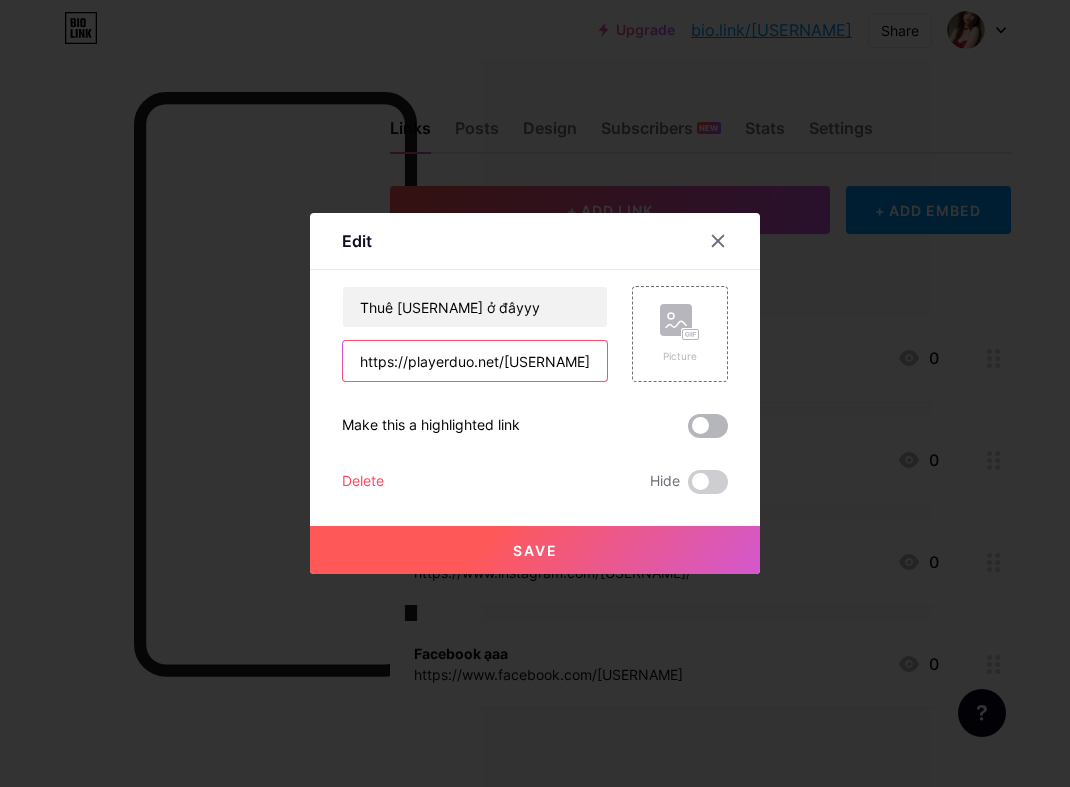 type on "https://playerduo.net/[USERNAME]" 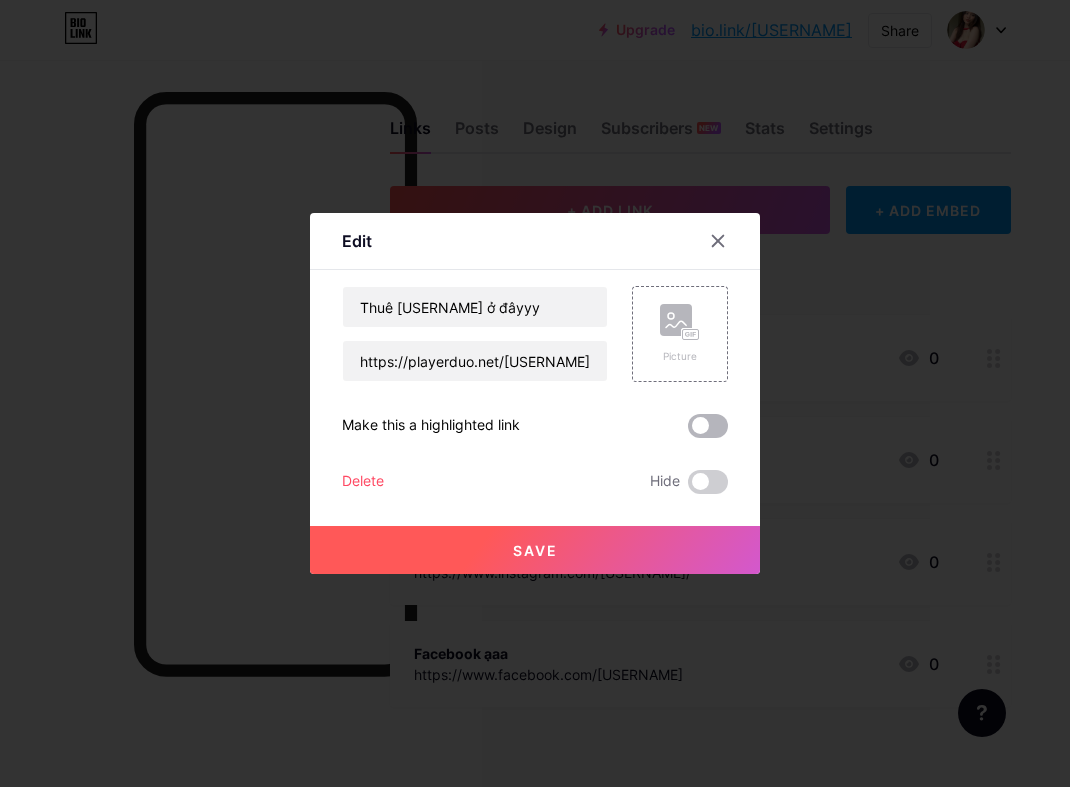 click at bounding box center (708, 426) 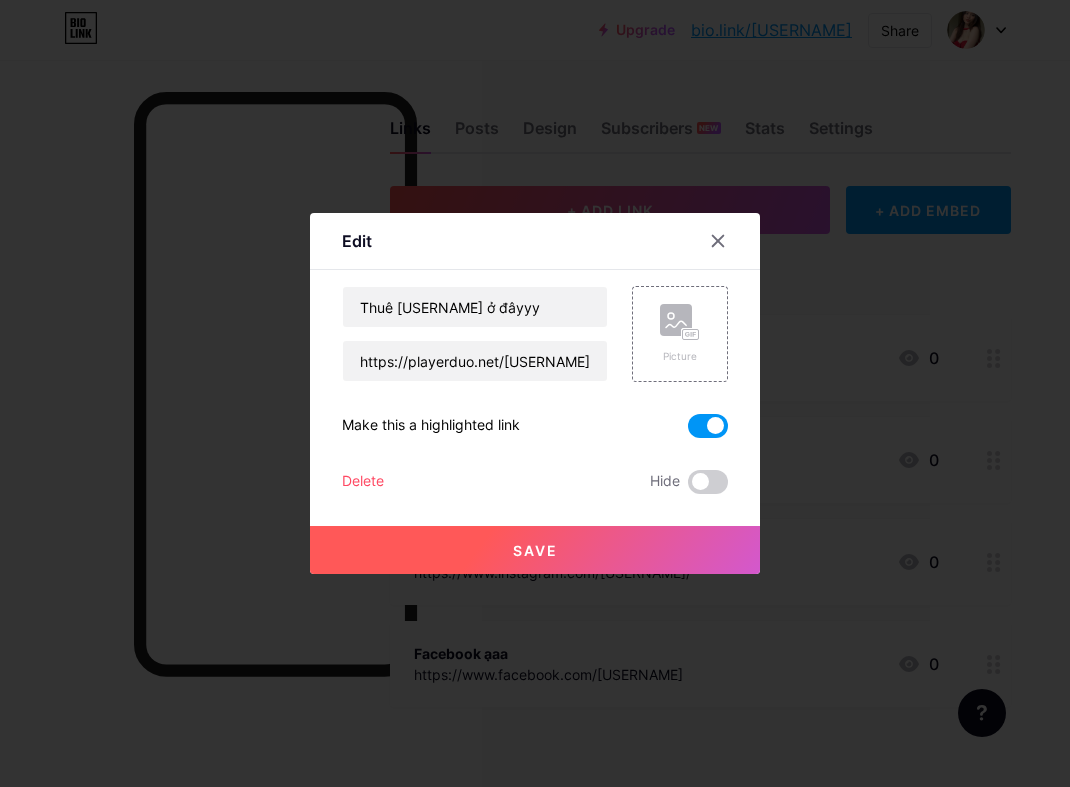click on "Save" at bounding box center [535, 550] 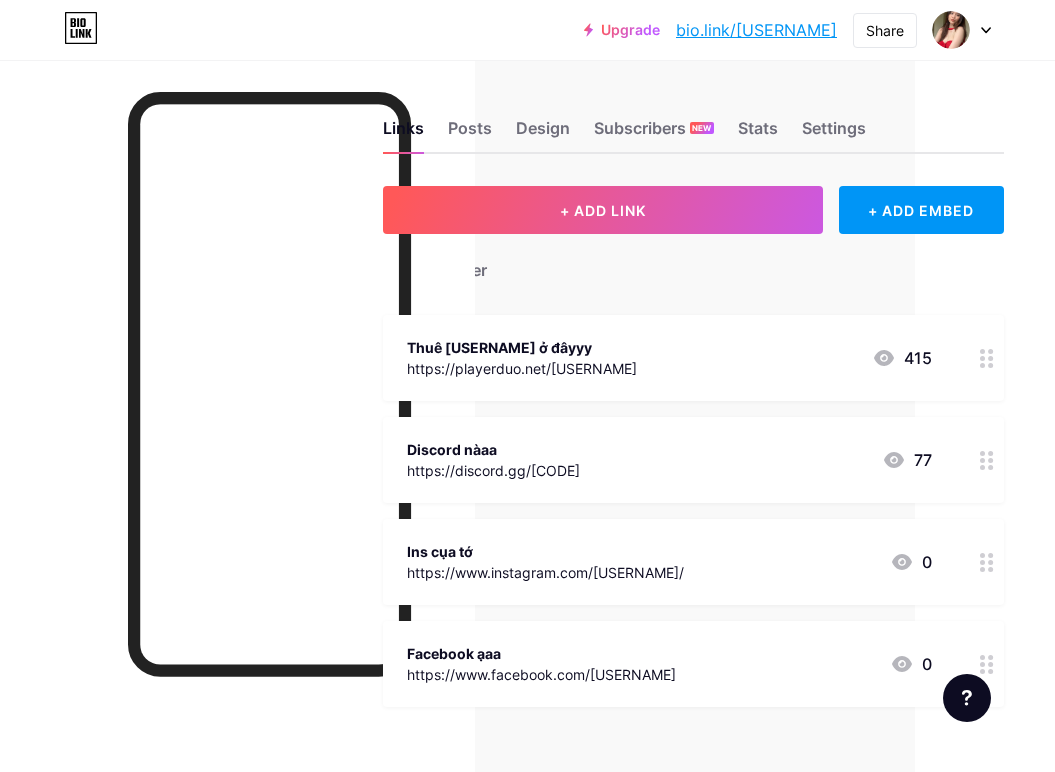 click at bounding box center [987, 562] 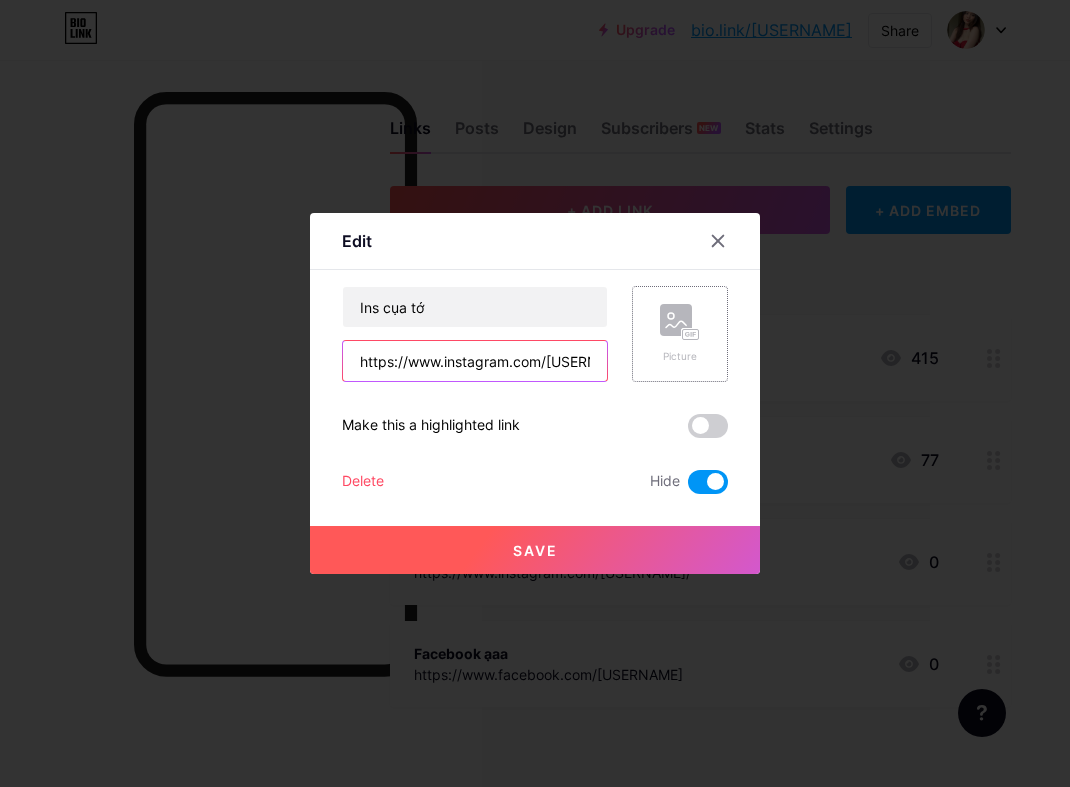 scroll, scrollTop: 0, scrollLeft: 28, axis: horizontal 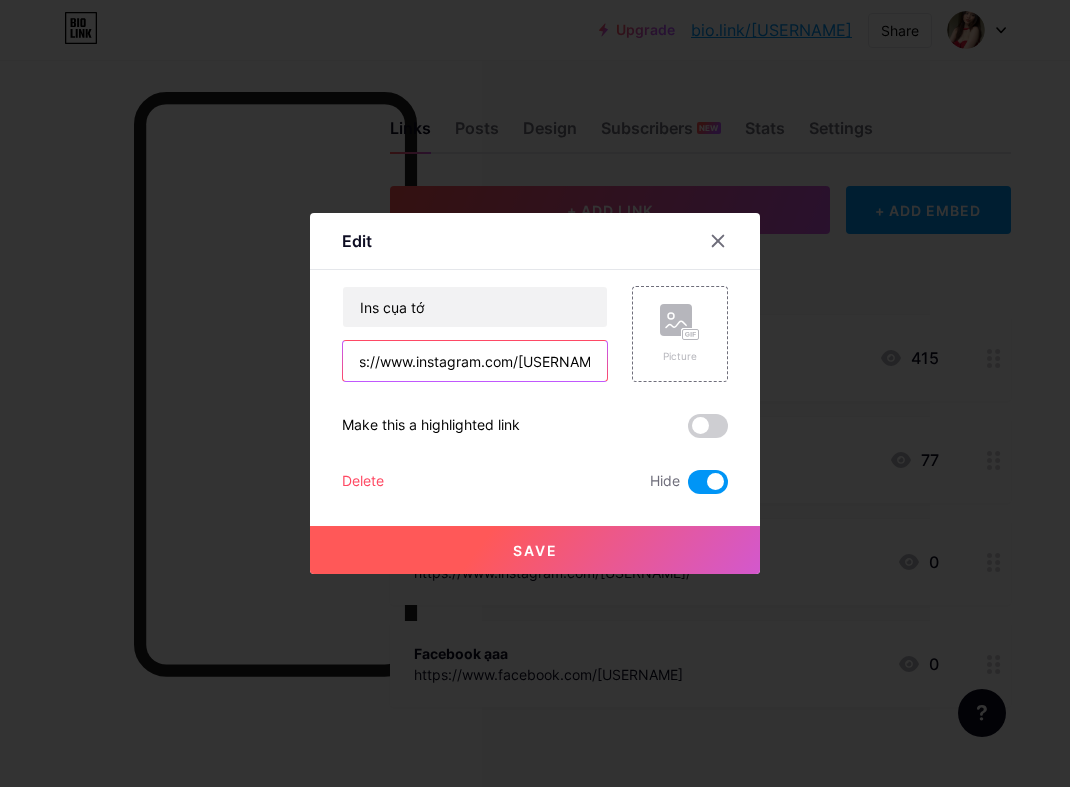 drag, startPoint x: 345, startPoint y: 366, endPoint x: 601, endPoint y: 361, distance: 256.04883 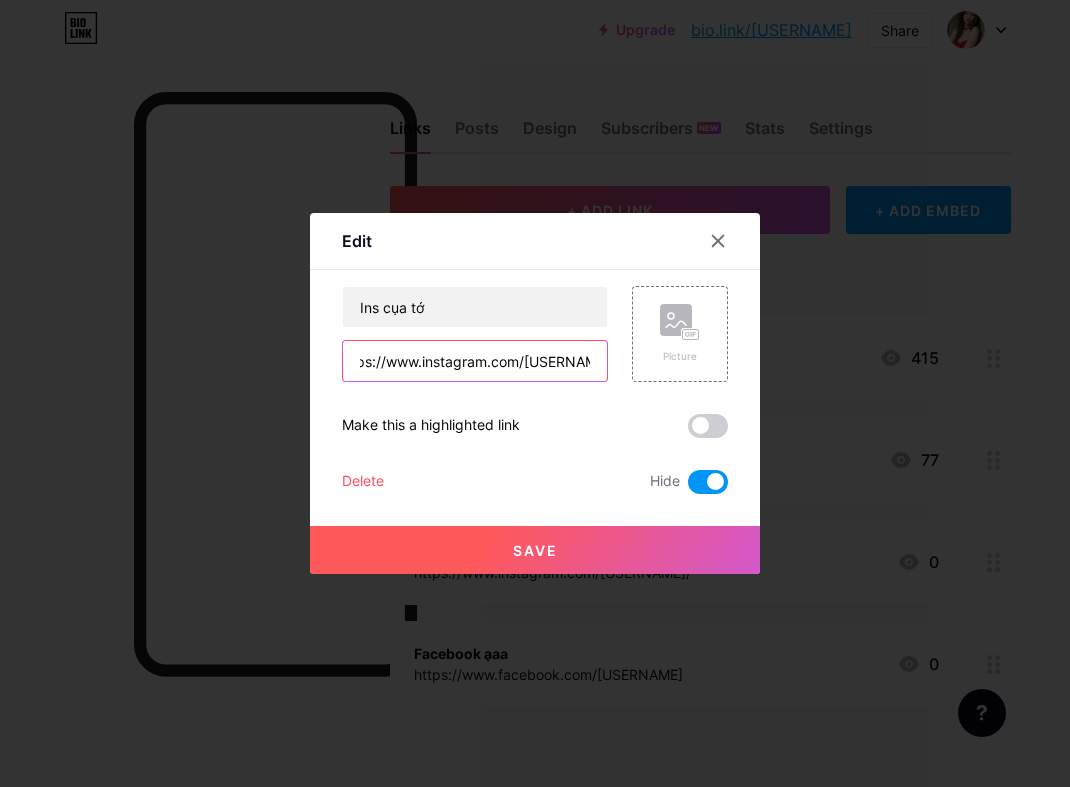 type on "https://www.instagram.com/[USERNAME]/" 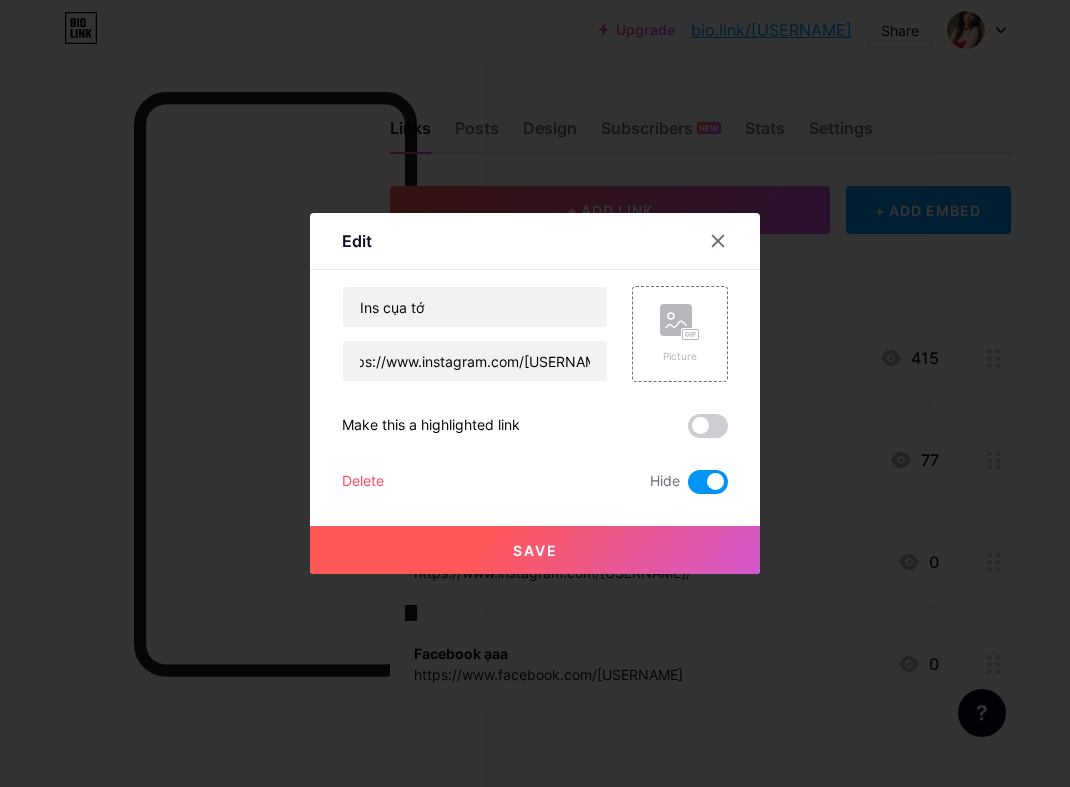 scroll, scrollTop: 0, scrollLeft: 0, axis: both 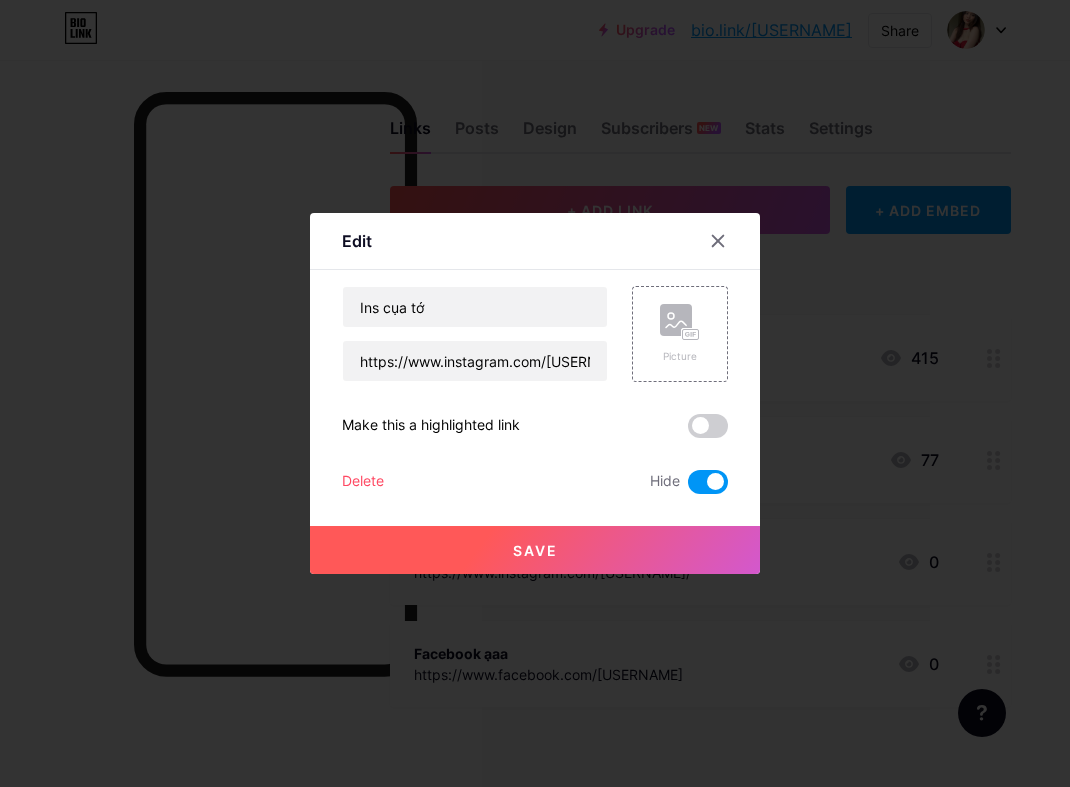 click on "Save" at bounding box center [535, 550] 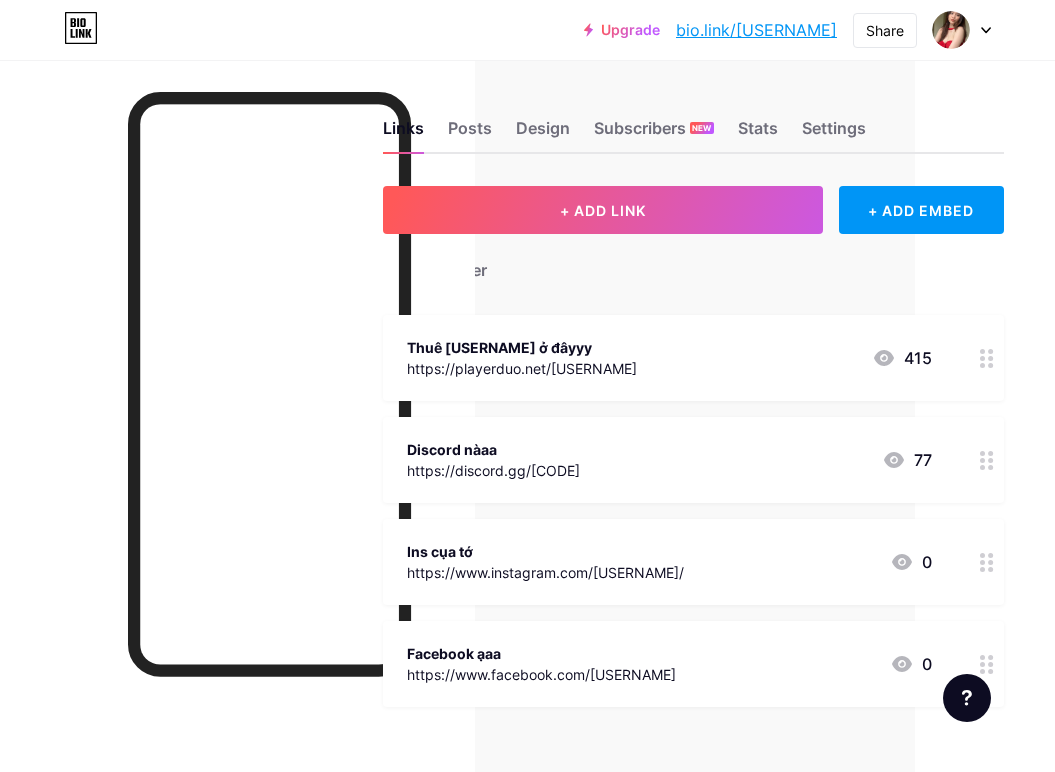 click 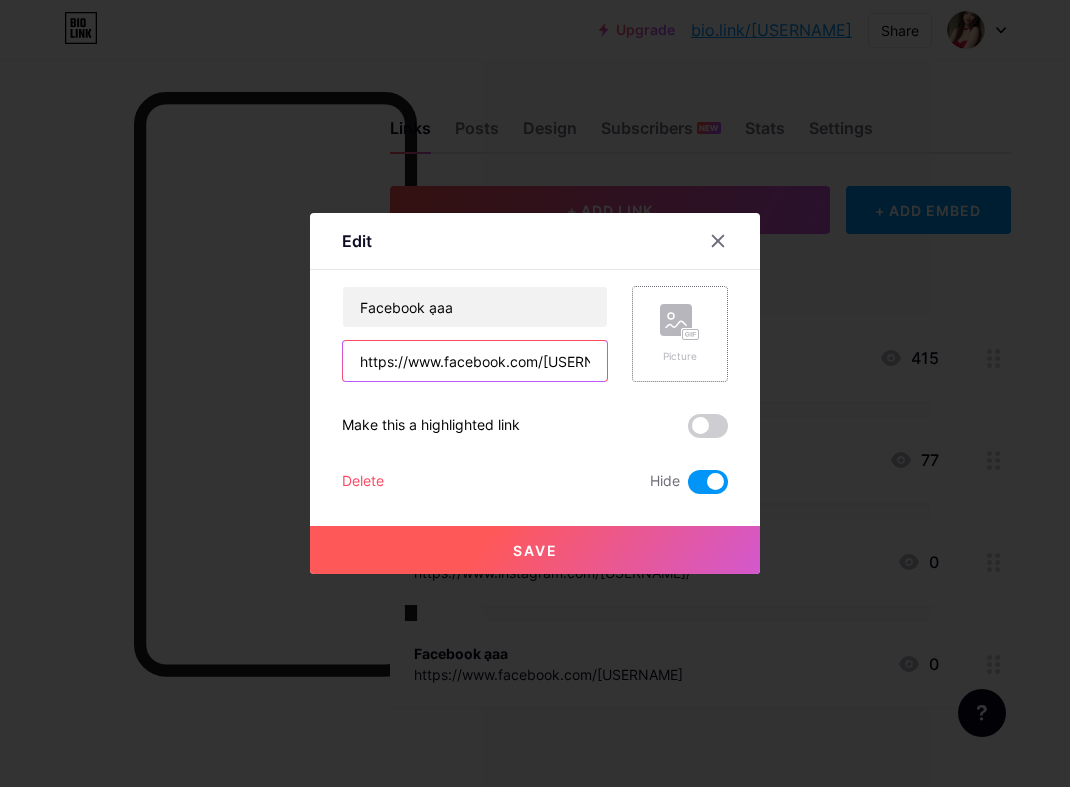 scroll, scrollTop: 0, scrollLeft: 37, axis: horizontal 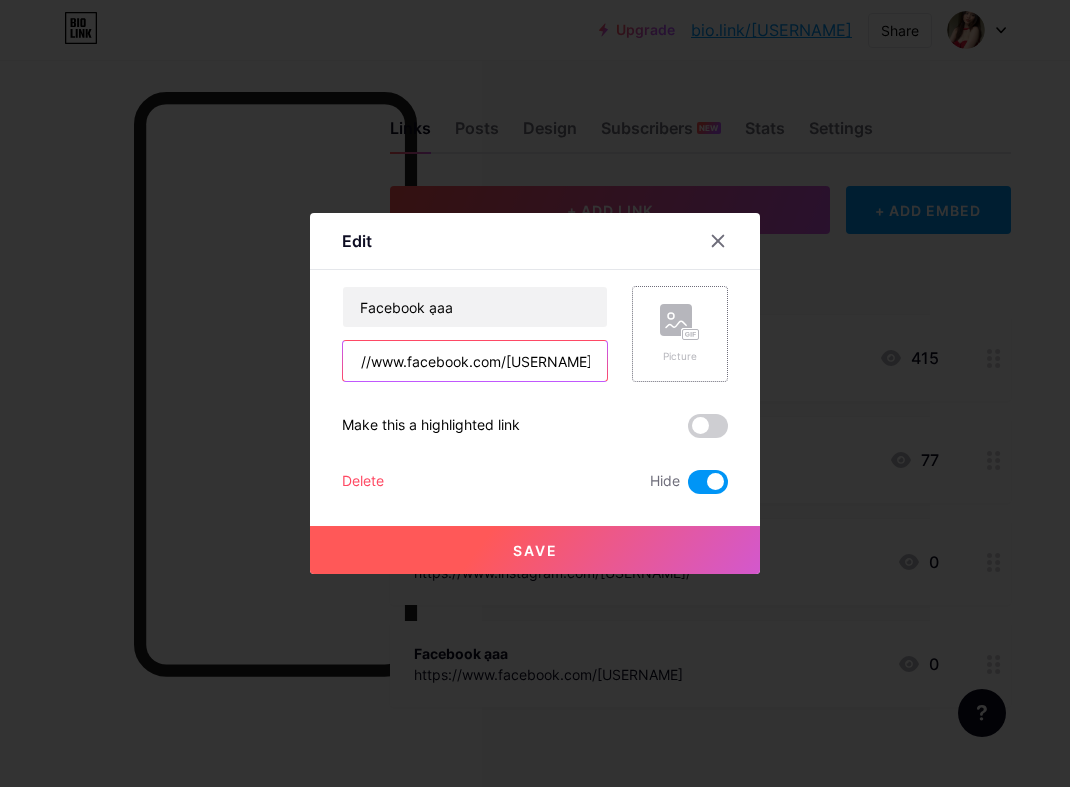 drag, startPoint x: 344, startPoint y: 362, endPoint x: 678, endPoint y: 368, distance: 334.0539 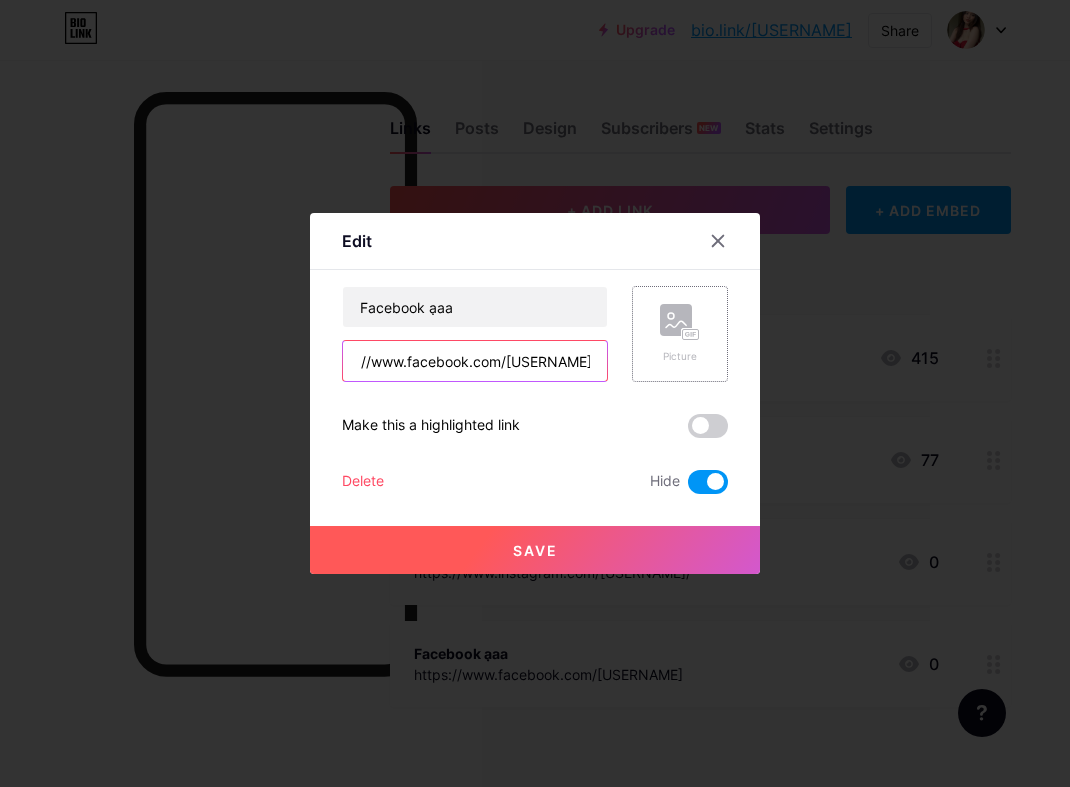 scroll, scrollTop: 0, scrollLeft: 42, axis: horizontal 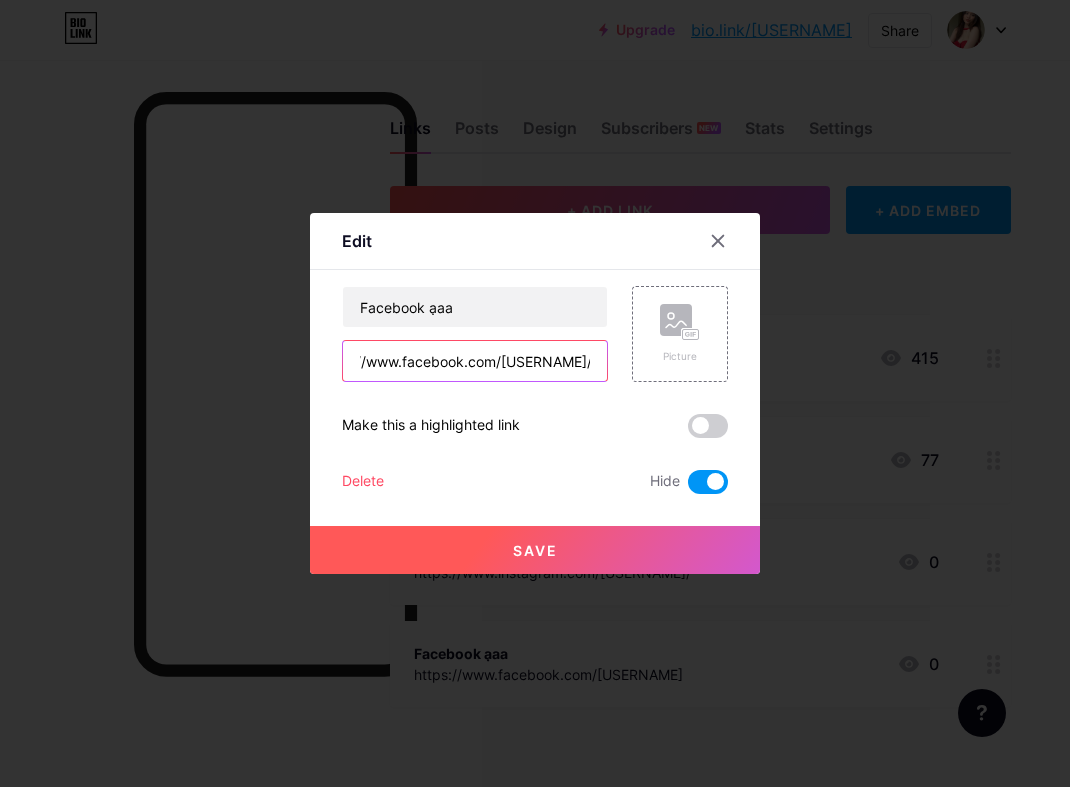 type on "https://www.facebook.com/[USERNAME]/" 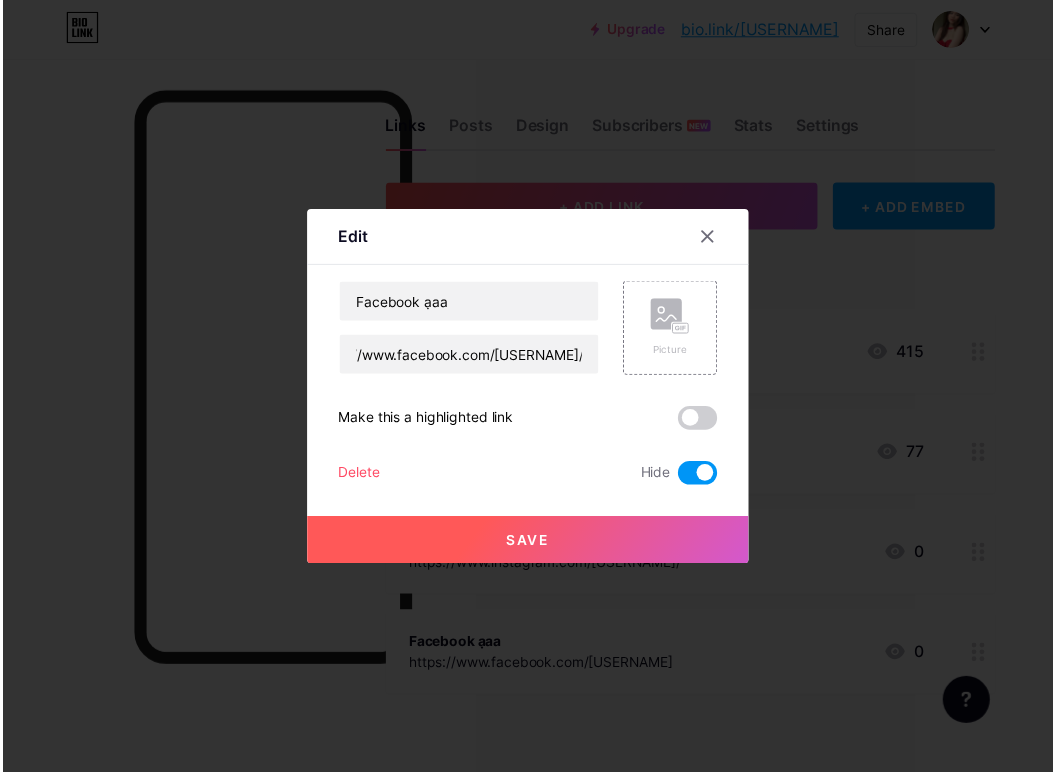 scroll, scrollTop: 0, scrollLeft: 0, axis: both 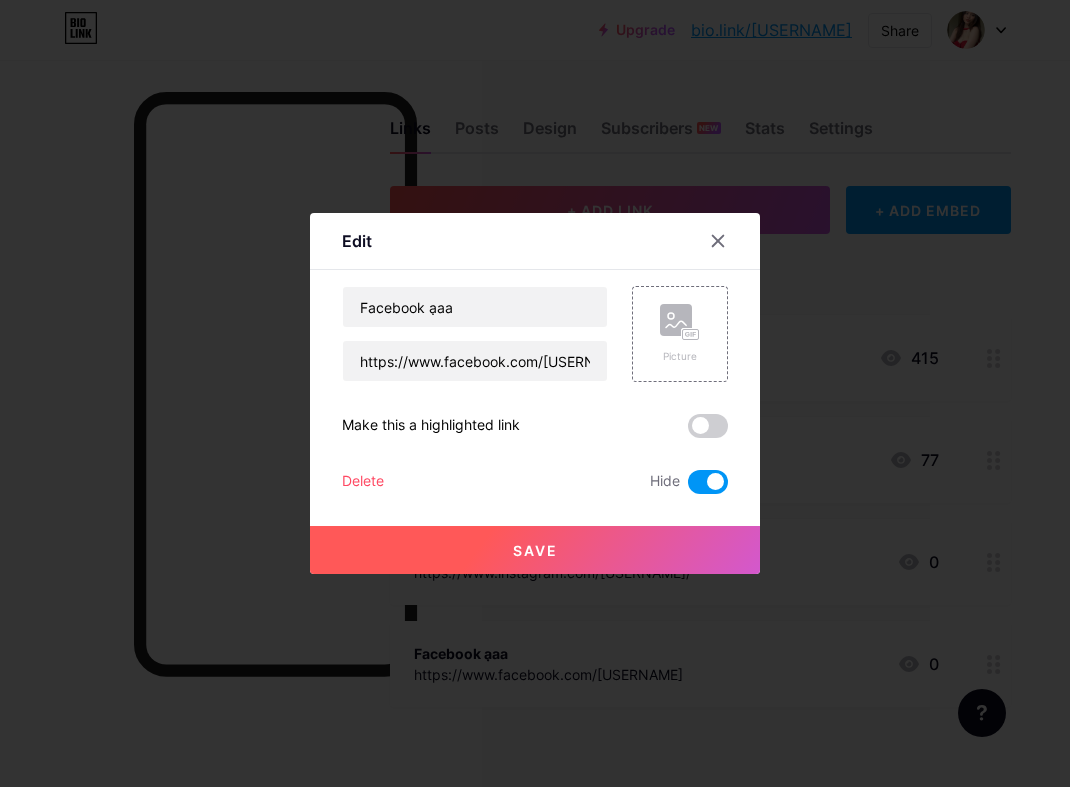 click on "Save" at bounding box center [535, 550] 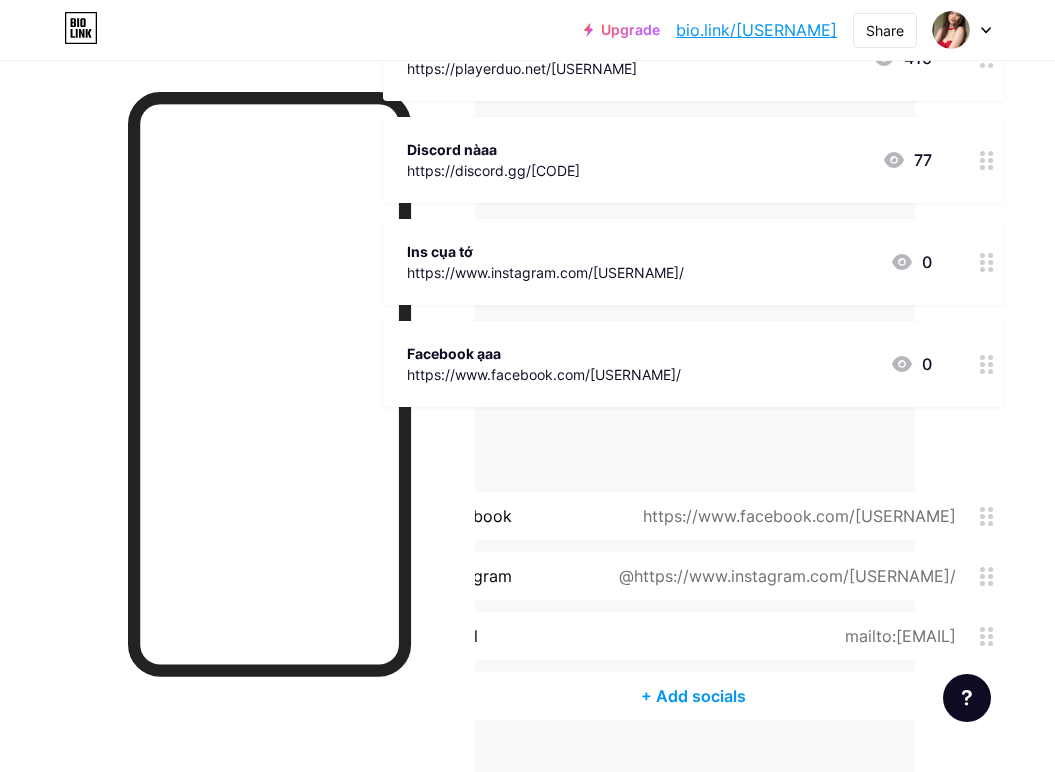 scroll, scrollTop: 347, scrollLeft: 140, axis: both 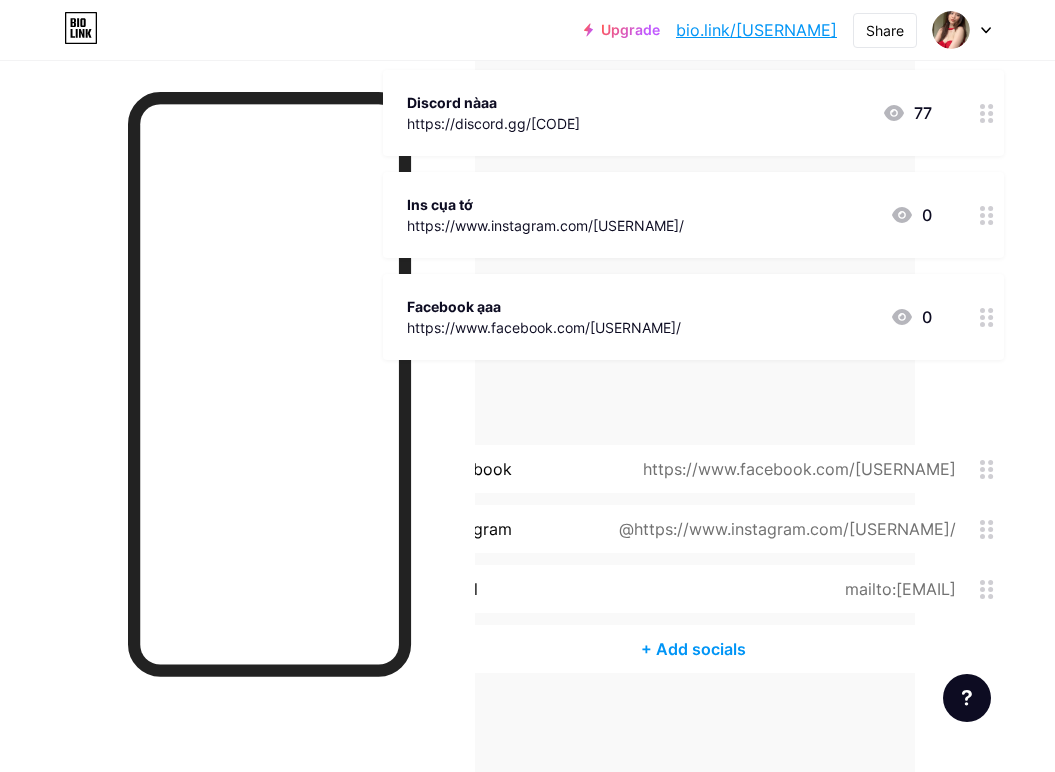 click 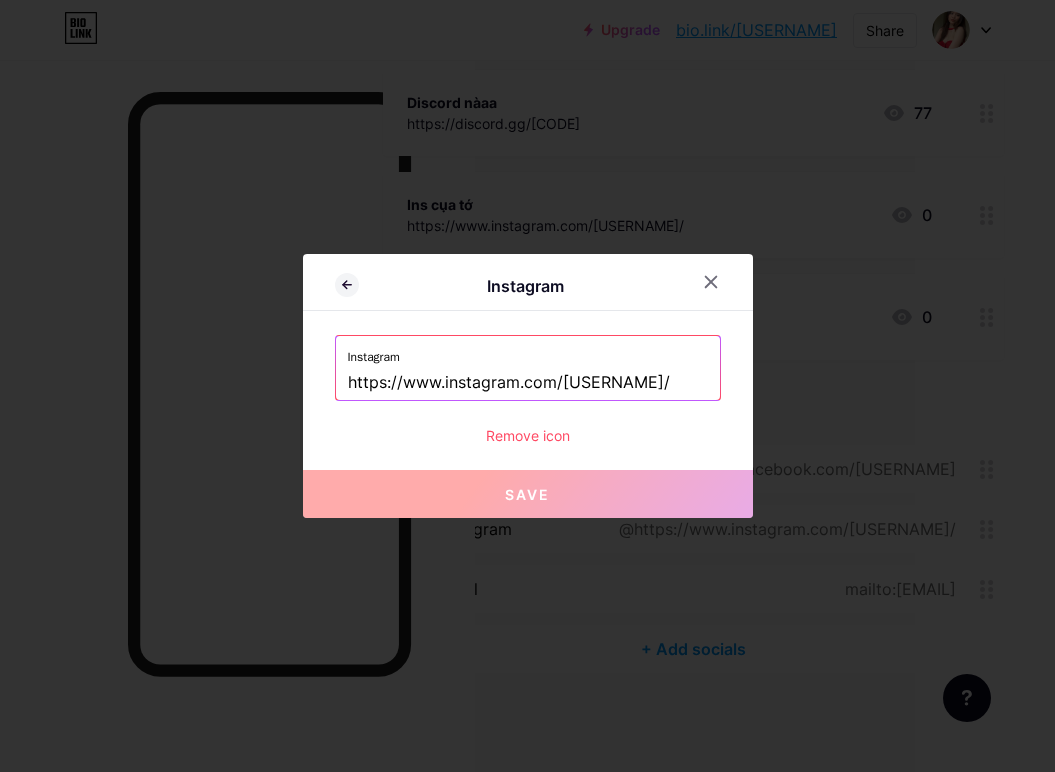 scroll, scrollTop: 332, scrollLeft: 140, axis: both 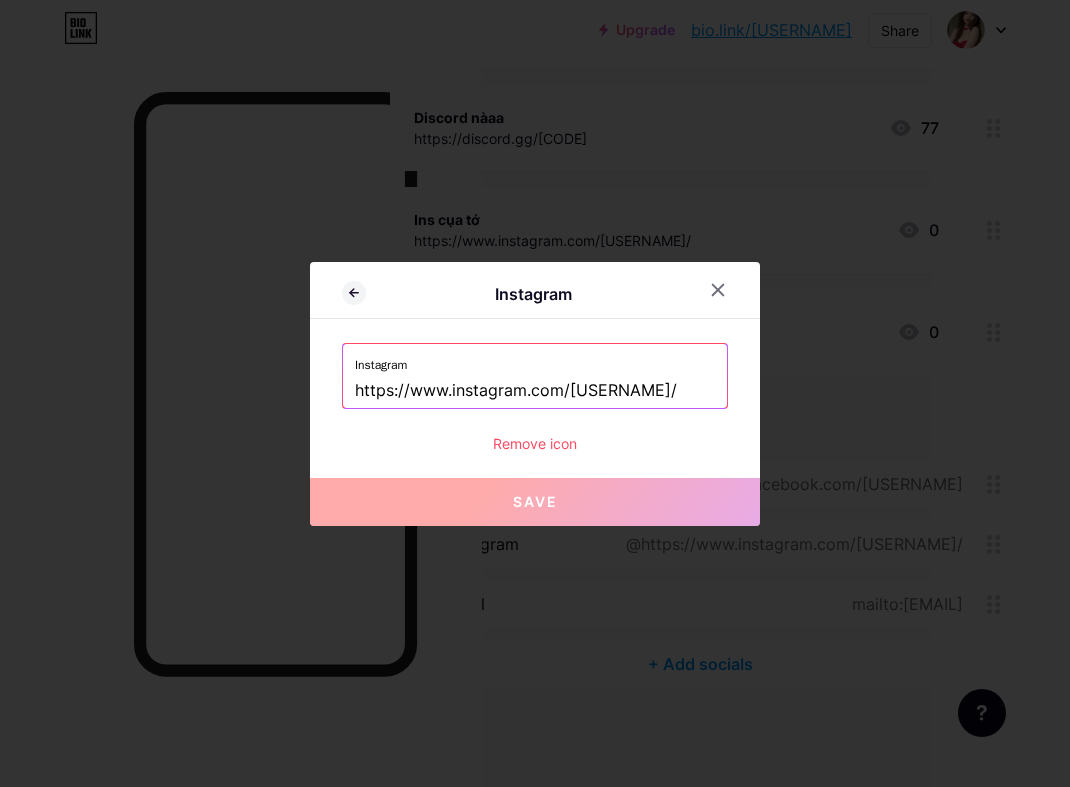 drag, startPoint x: 658, startPoint y: 388, endPoint x: 262, endPoint y: 402, distance: 396.2474 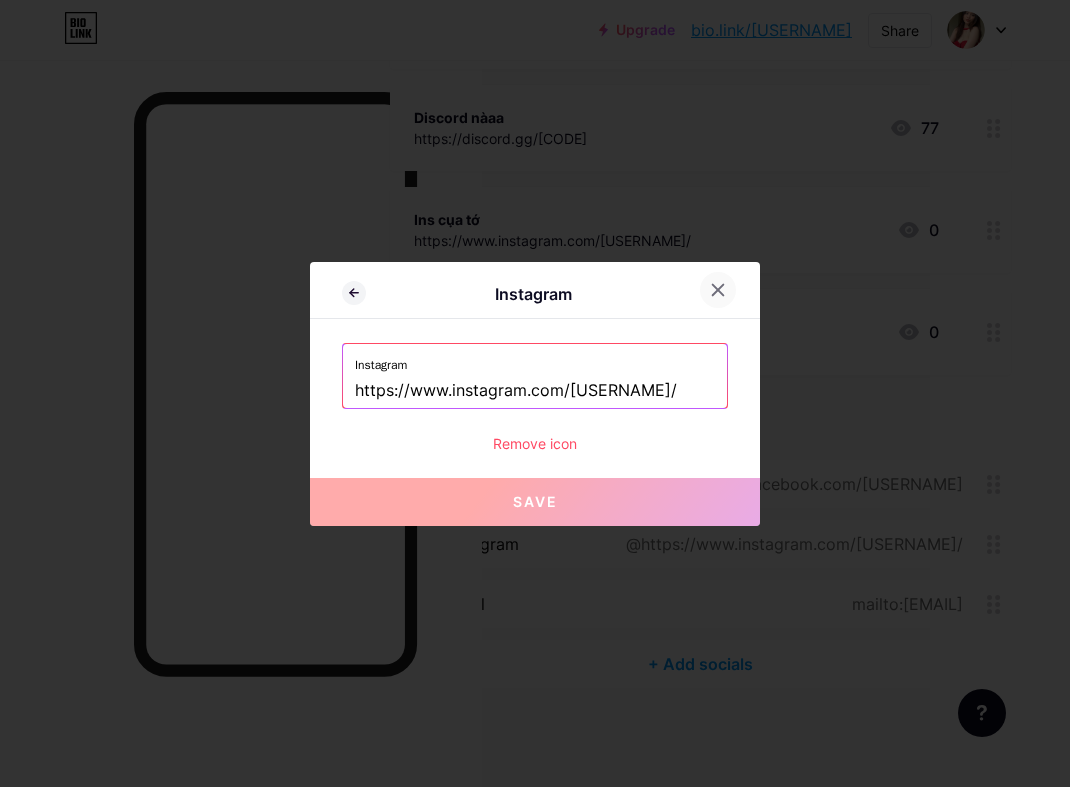 paste on "facebook.com/[USERNAME]" 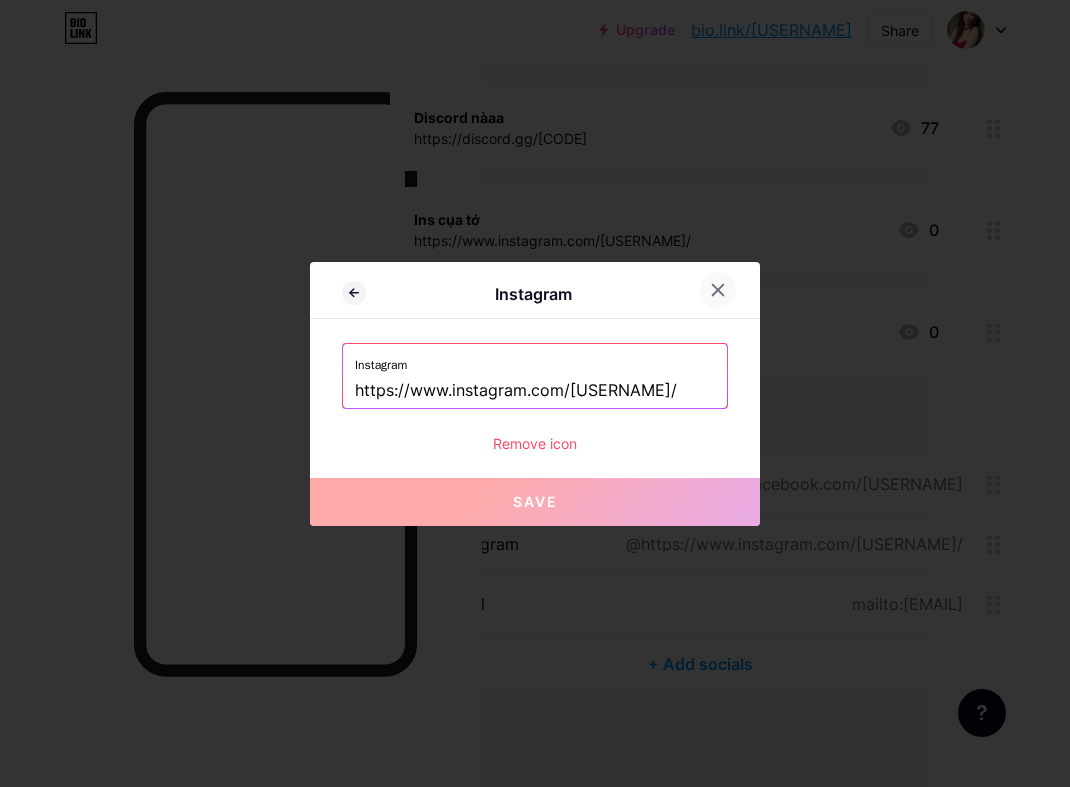 type on "https://www.facebook.com/[USERNAME]/" 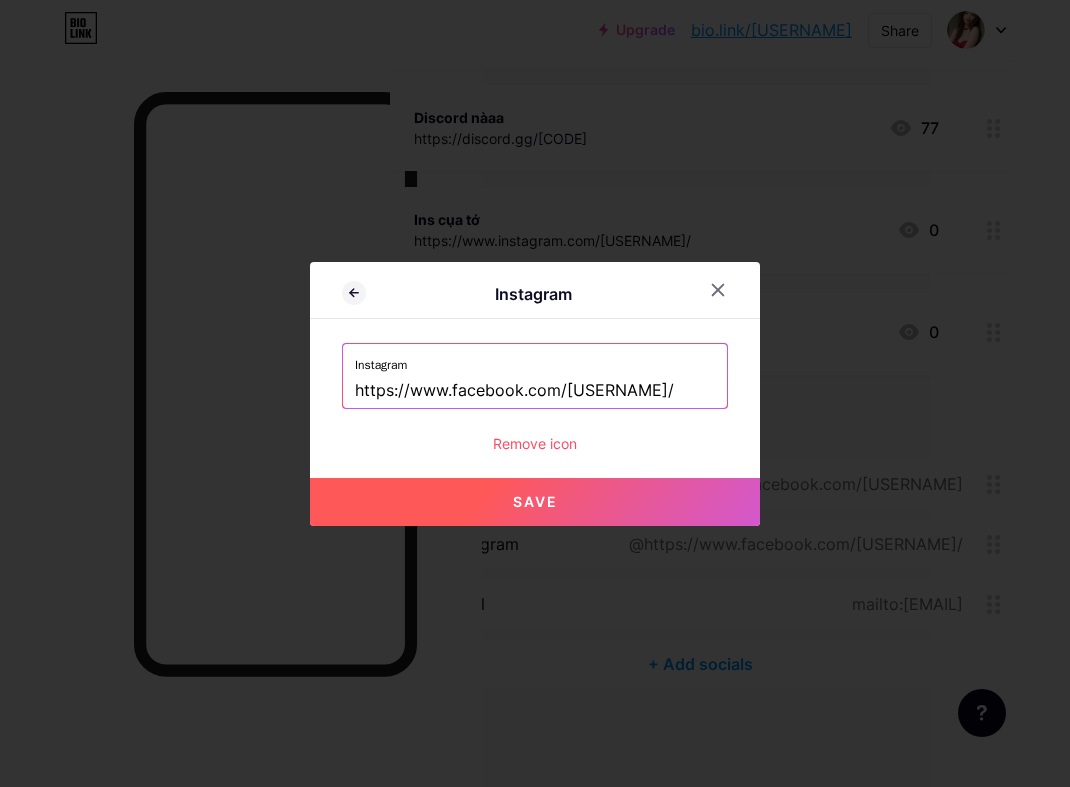 drag, startPoint x: 672, startPoint y: 389, endPoint x: 254, endPoint y: 411, distance: 418.57855 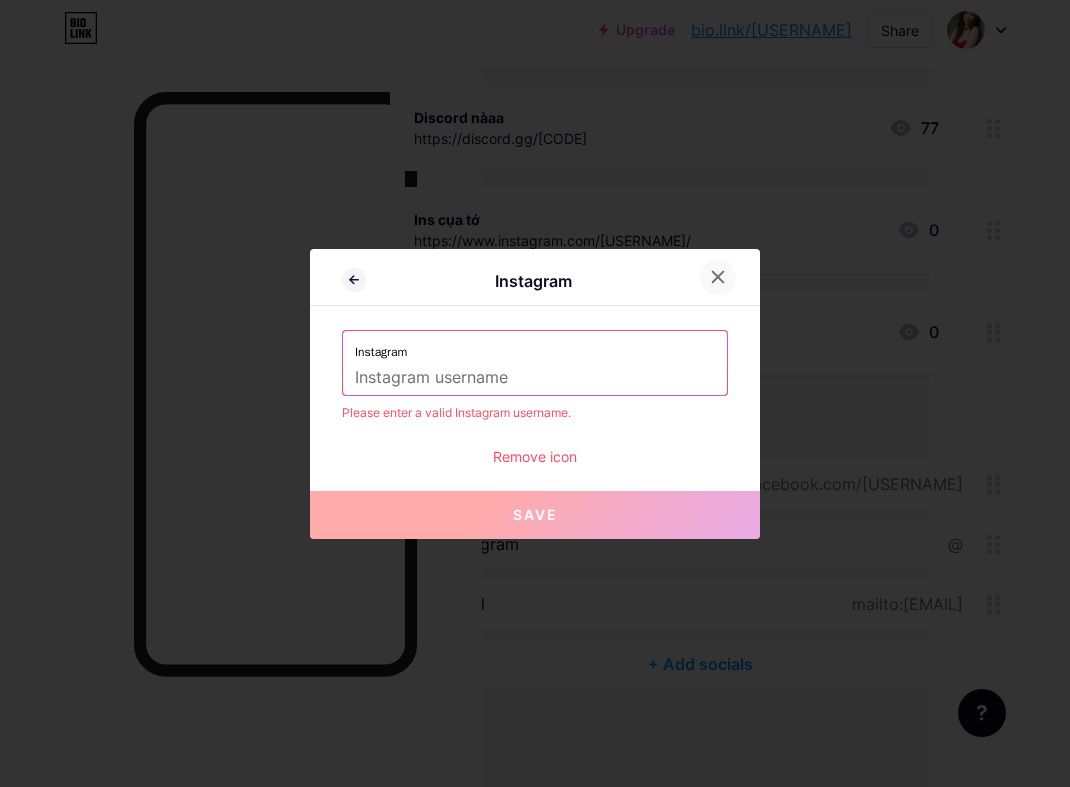 type 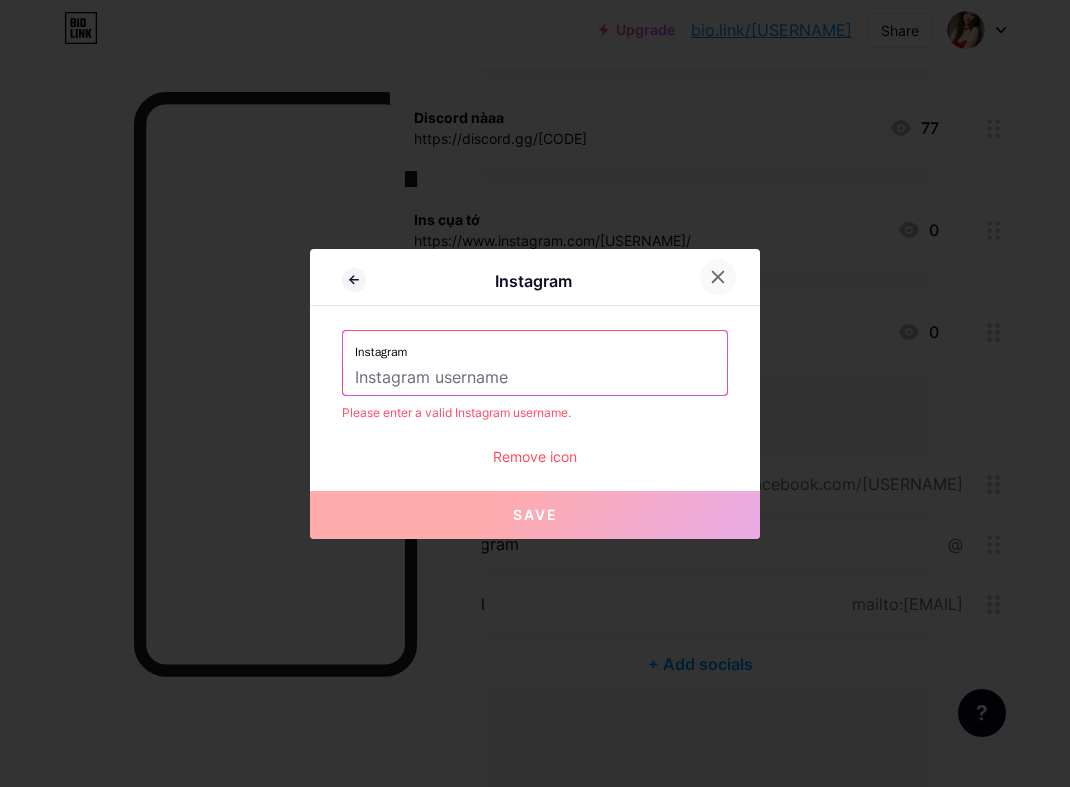 click 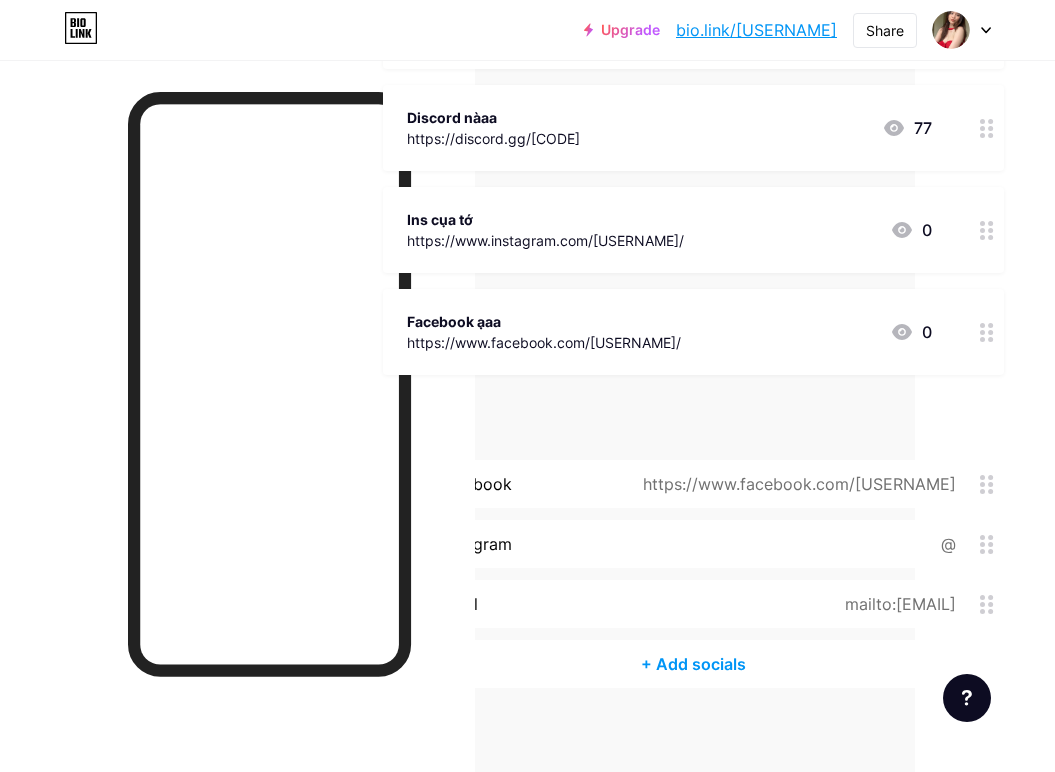 click on "@" at bounding box center [944, 544] 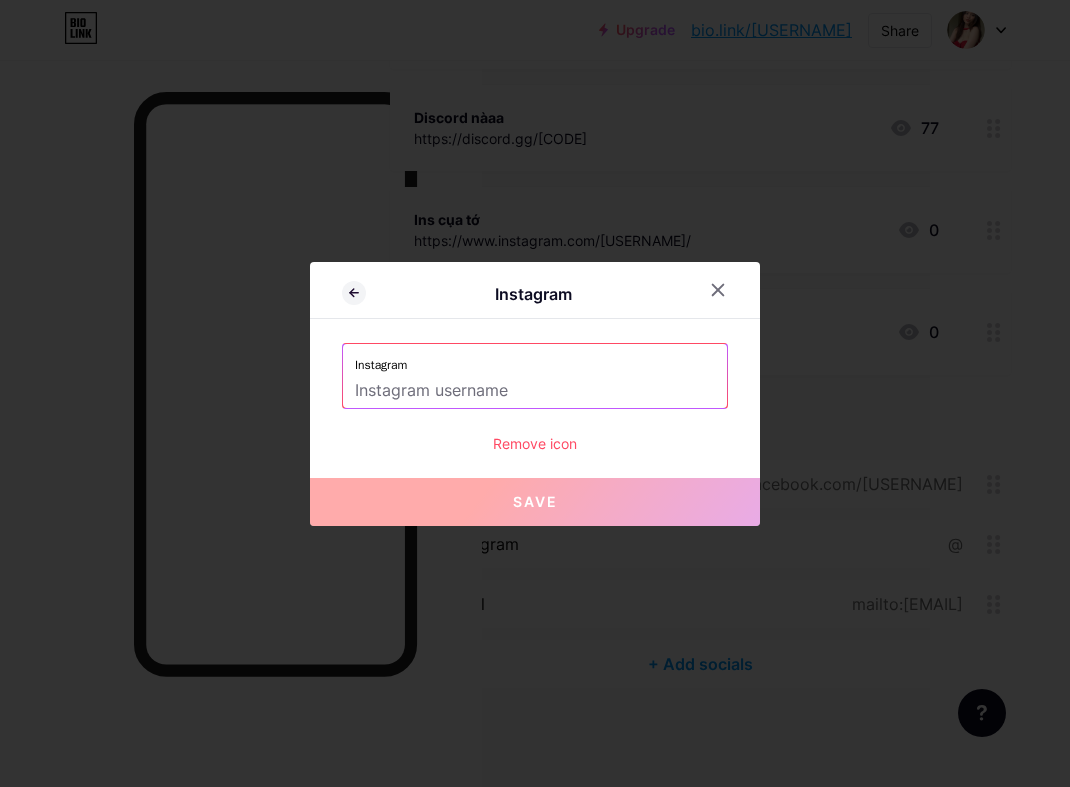 click at bounding box center [535, 391] 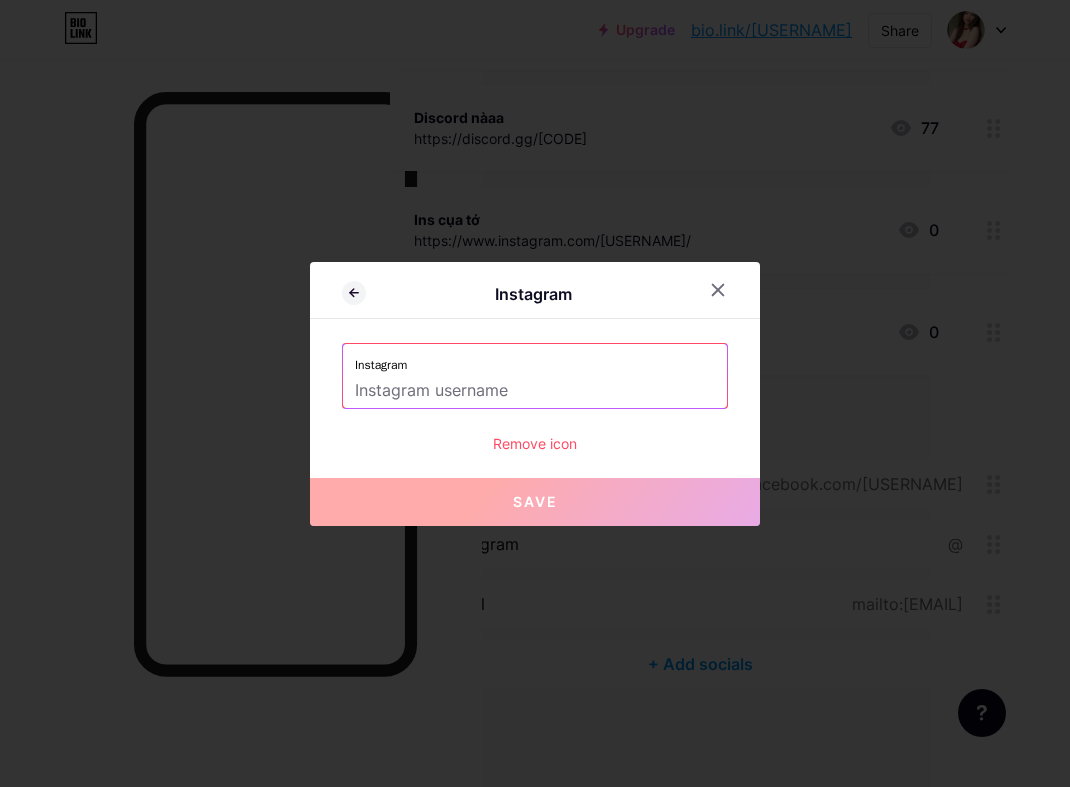 drag, startPoint x: 435, startPoint y: 393, endPoint x: 449, endPoint y: 387, distance: 15.231546 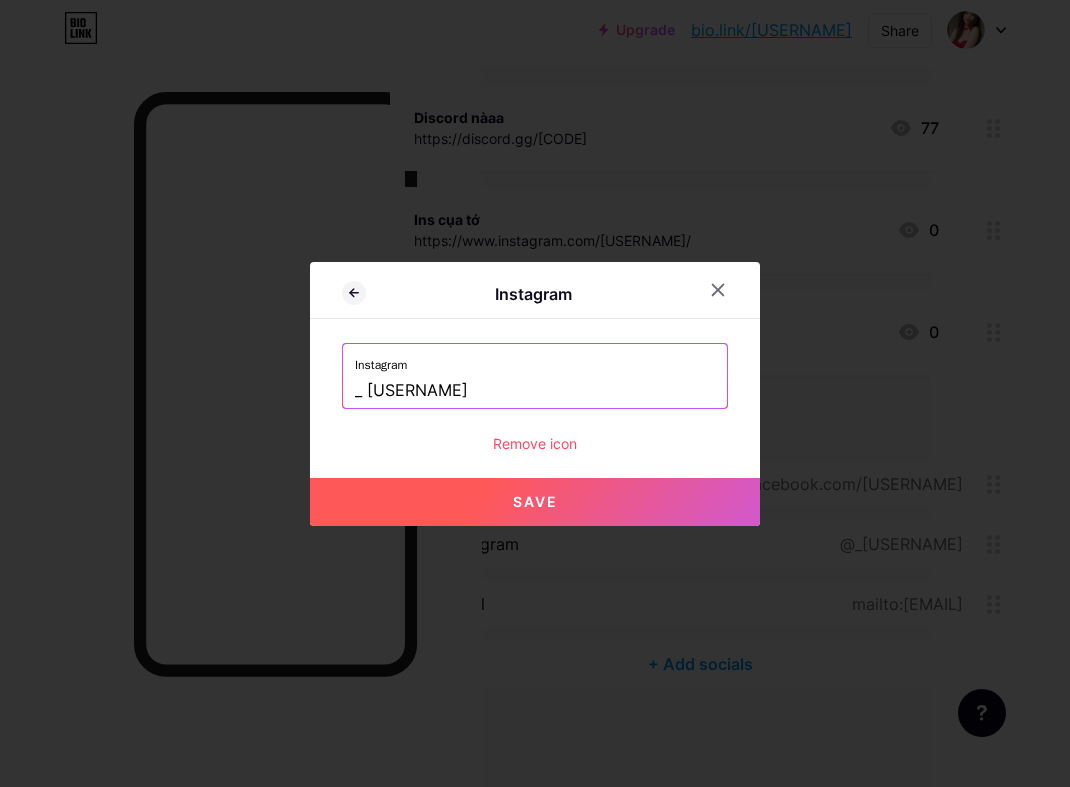 click on "Save" at bounding box center (535, 501) 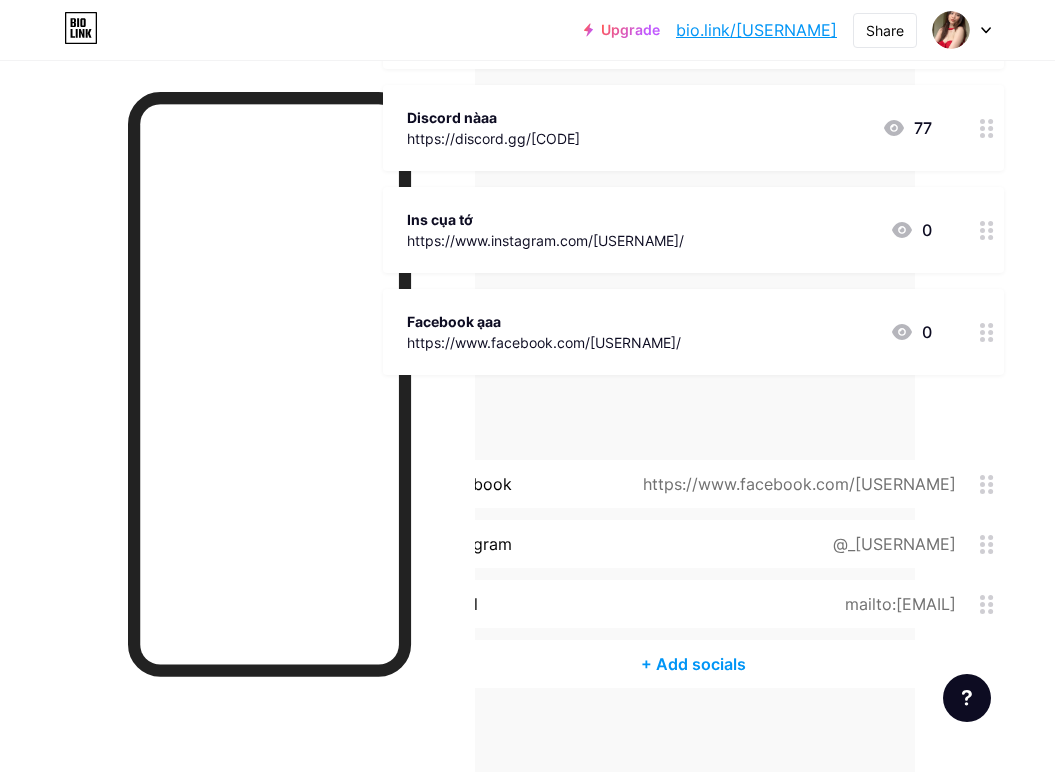 click 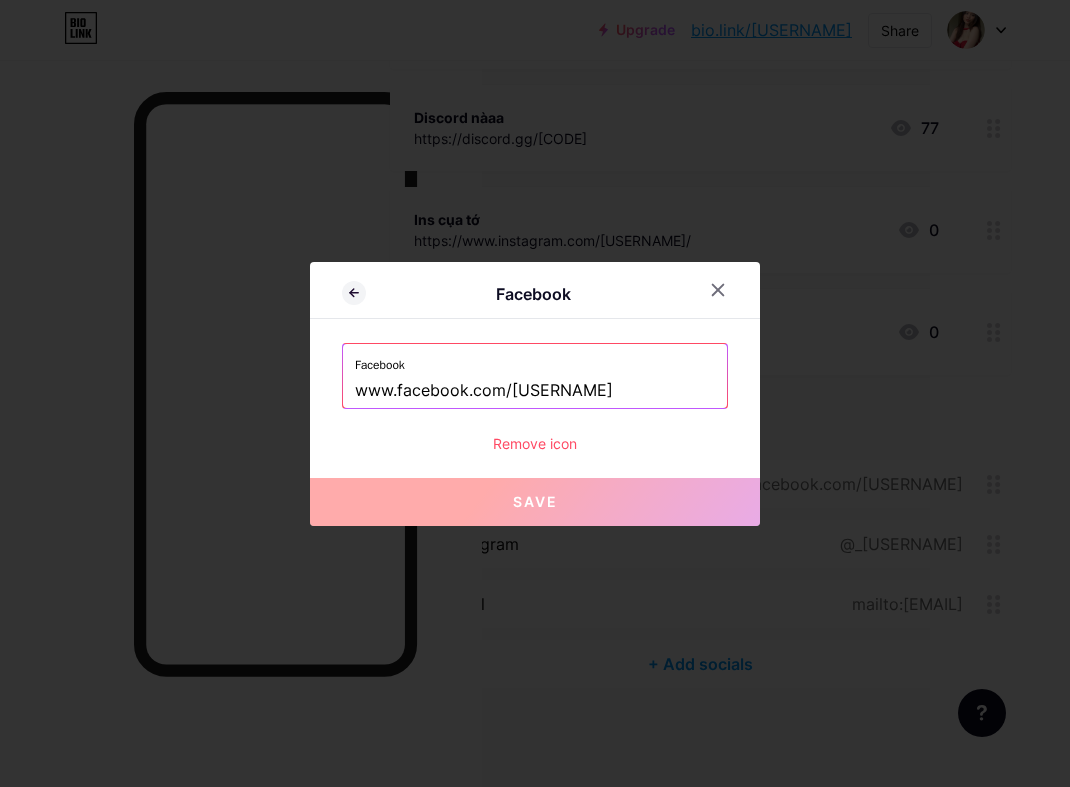 drag, startPoint x: 620, startPoint y: 398, endPoint x: 184, endPoint y: 414, distance: 436.2935 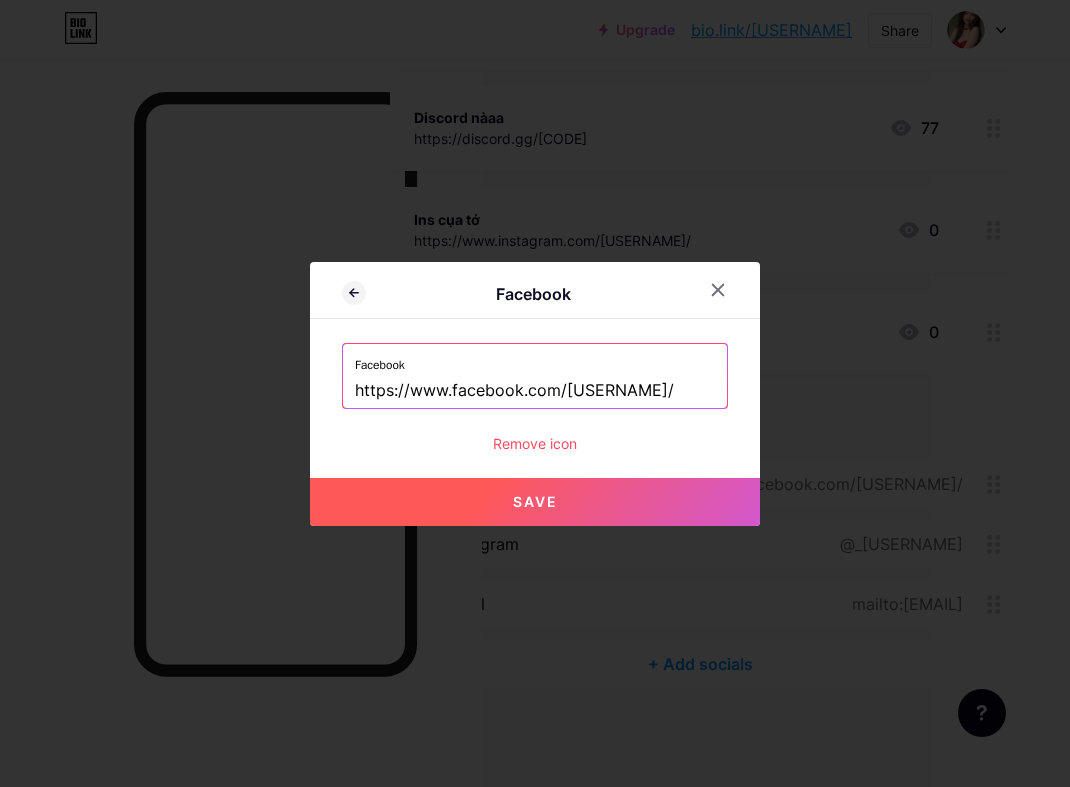 type on "https://www.facebook.com/[USERNAME]/" 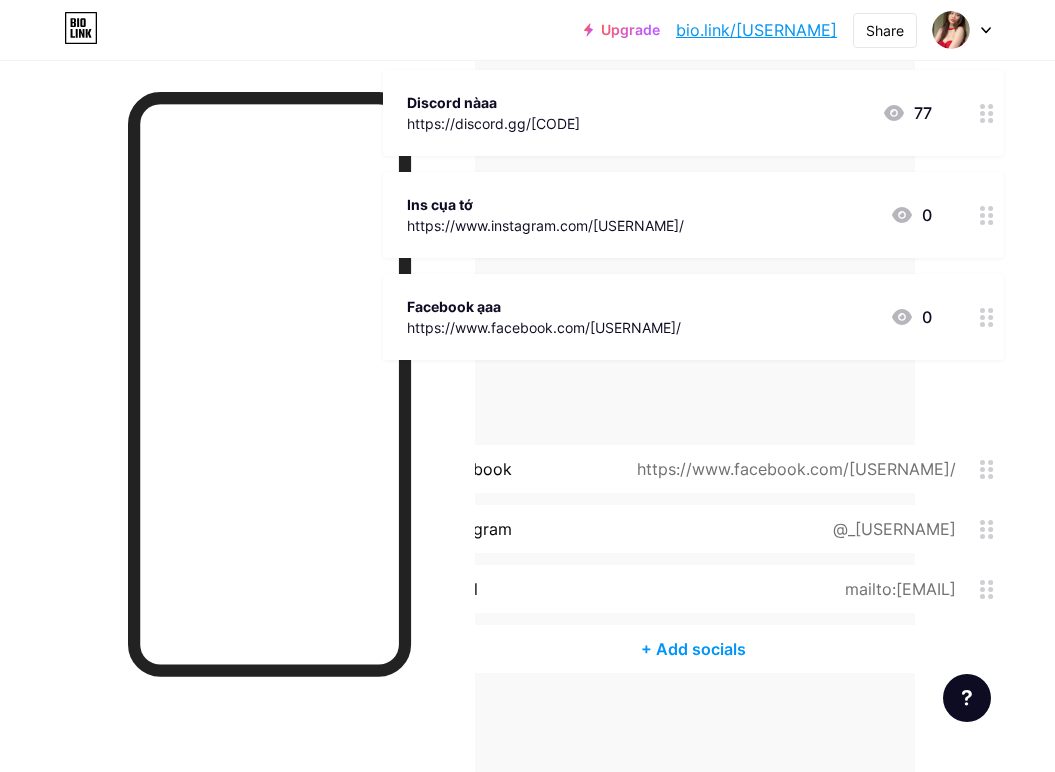 scroll, scrollTop: 0, scrollLeft: 140, axis: horizontal 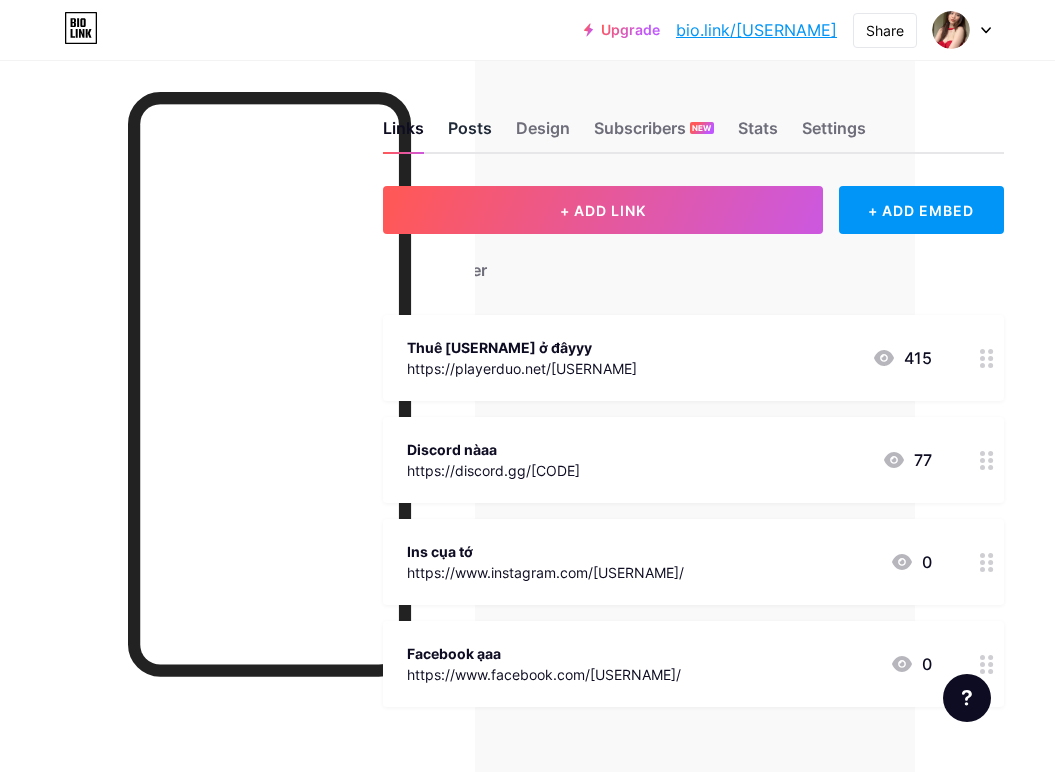 click on "Posts" at bounding box center (470, 134) 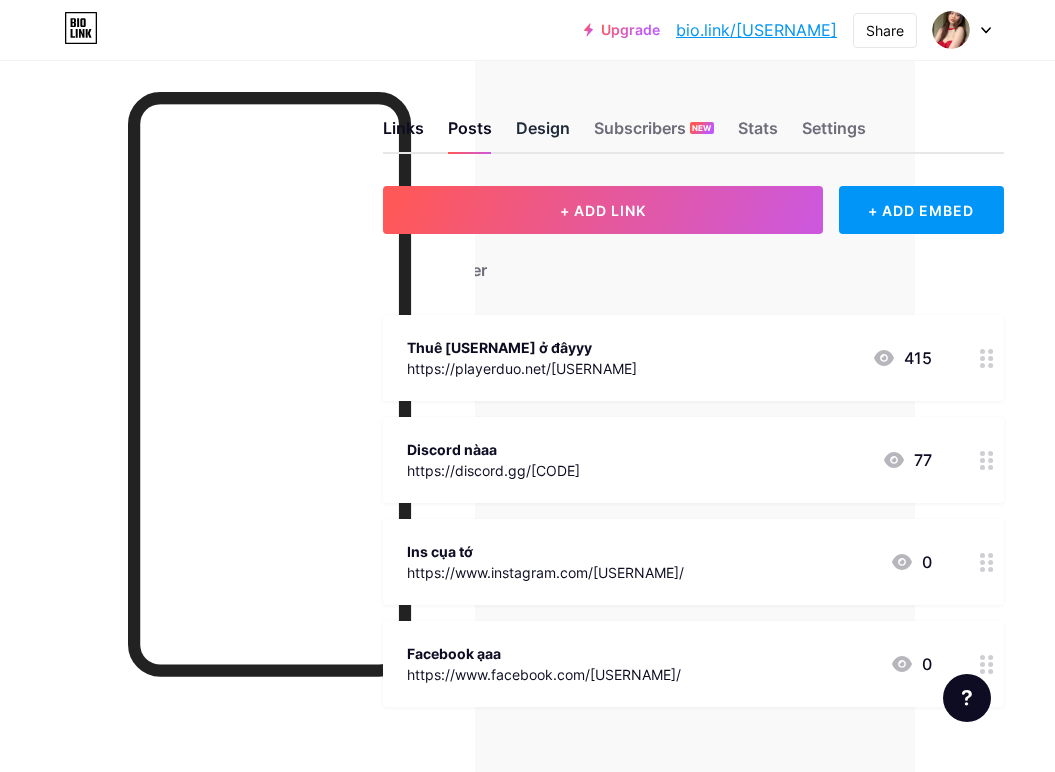 scroll, scrollTop: 0, scrollLeft: 0, axis: both 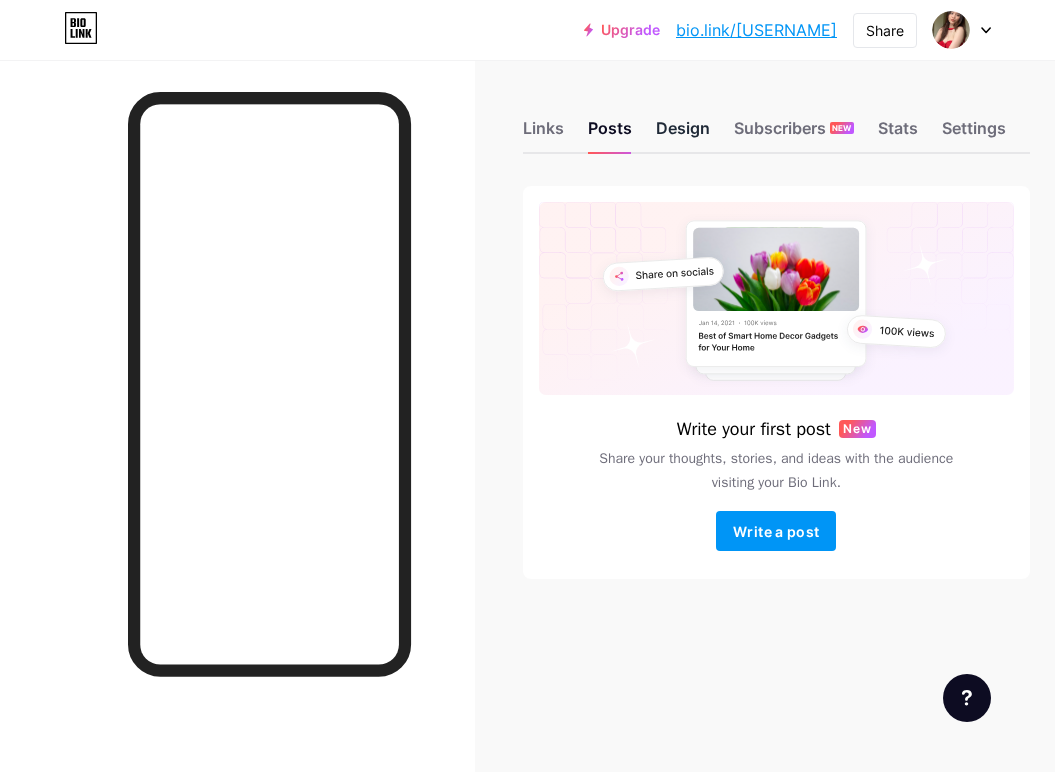click on "Design" at bounding box center (683, 134) 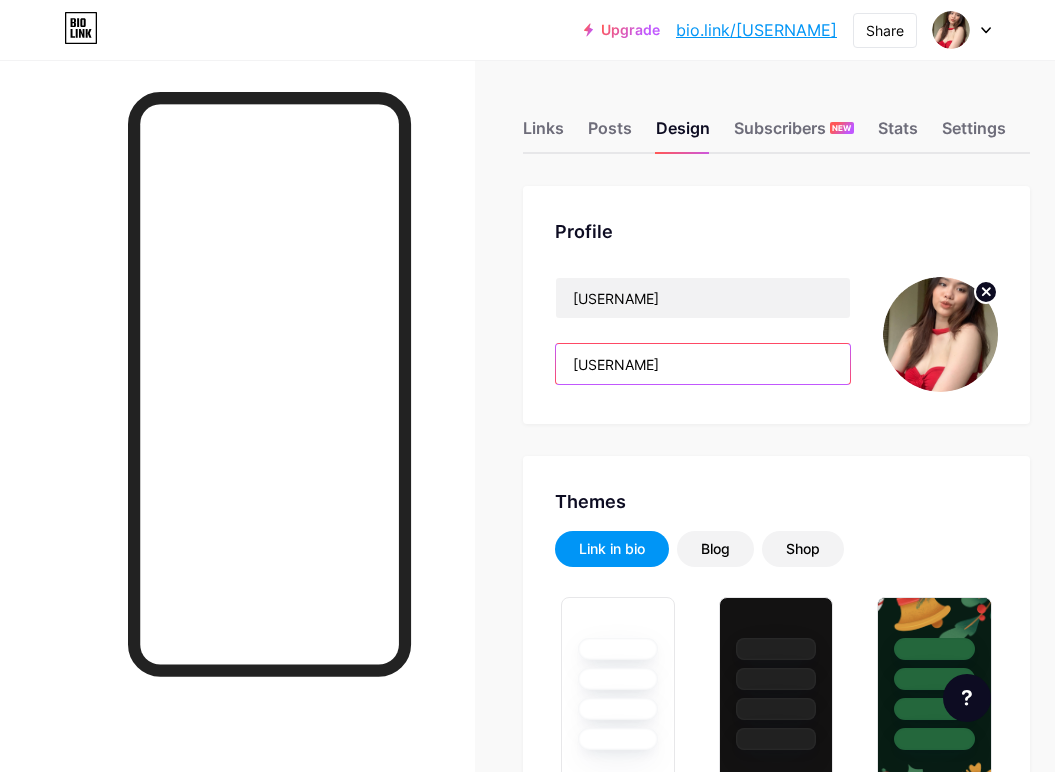 drag, startPoint x: 717, startPoint y: 369, endPoint x: 504, endPoint y: 376, distance: 213.11499 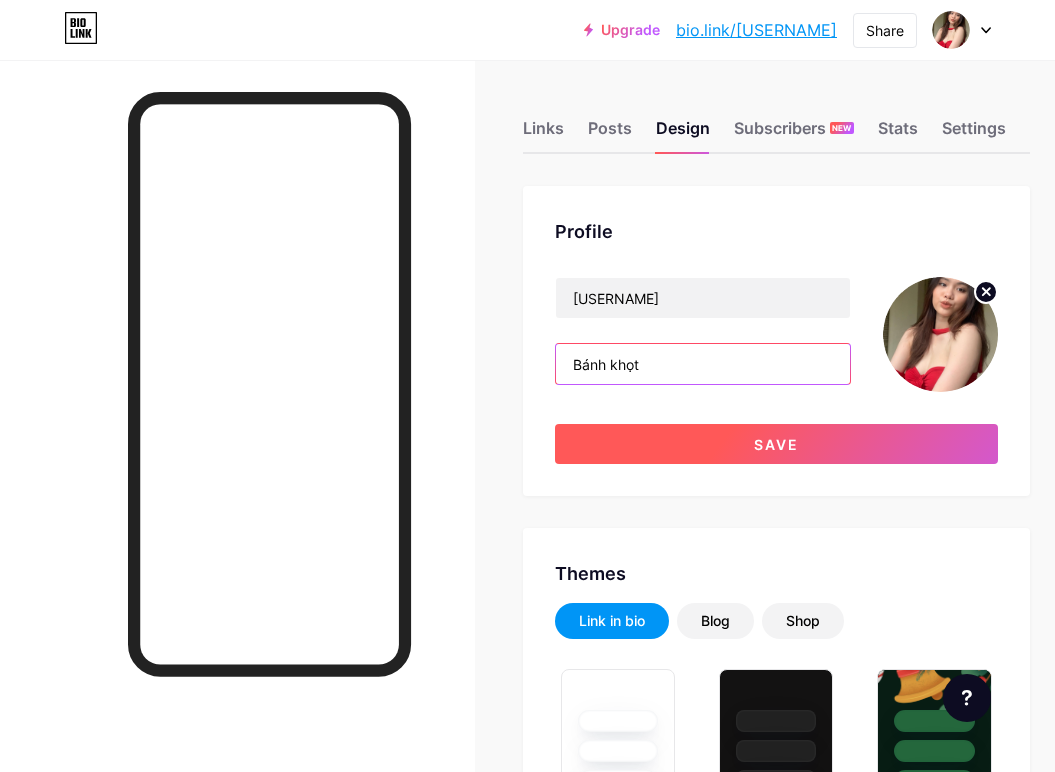 type on "Bánh khọt" 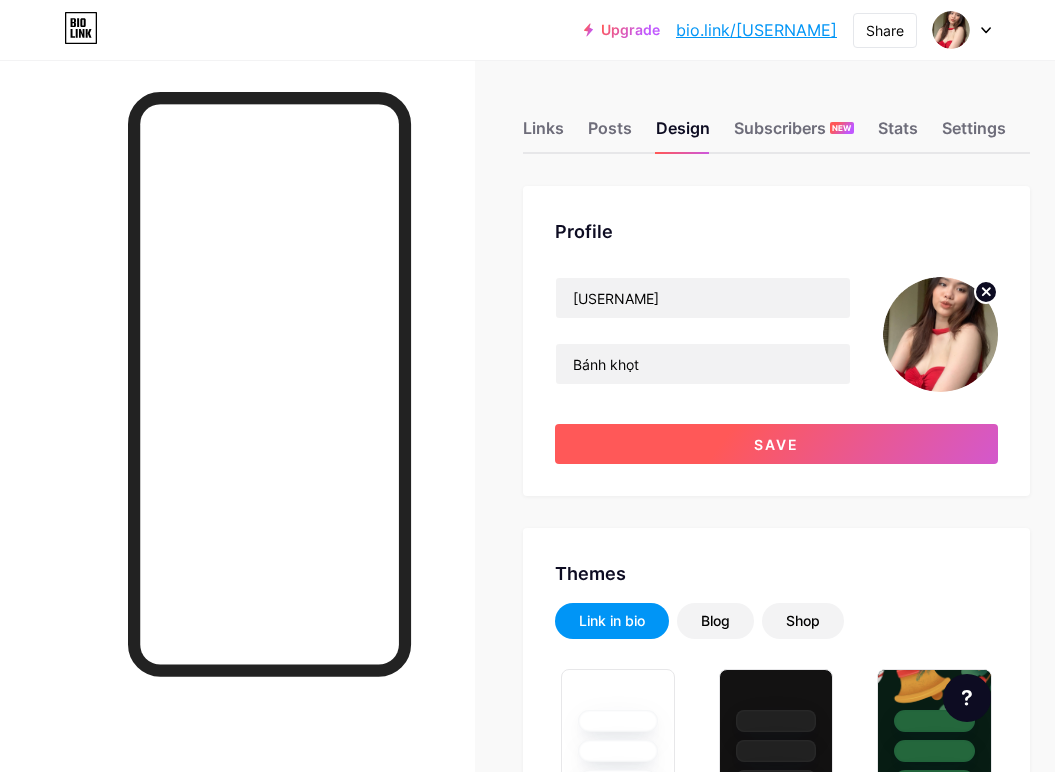 click on "Save" at bounding box center [776, 444] 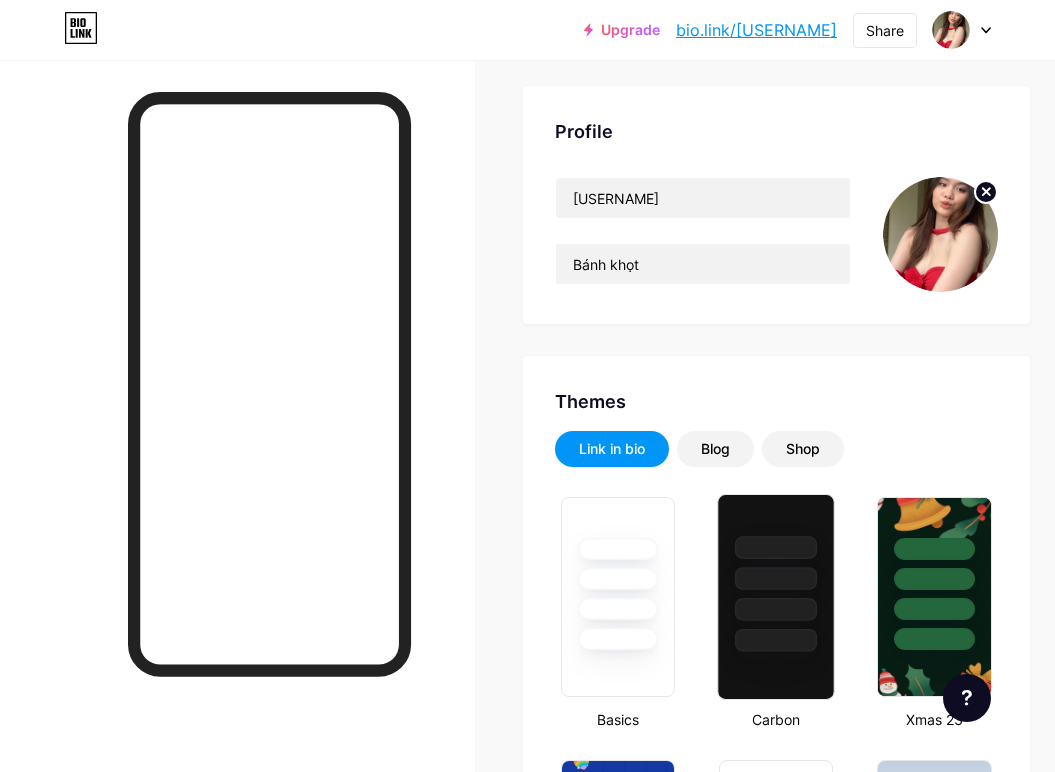 scroll, scrollTop: 200, scrollLeft: 0, axis: vertical 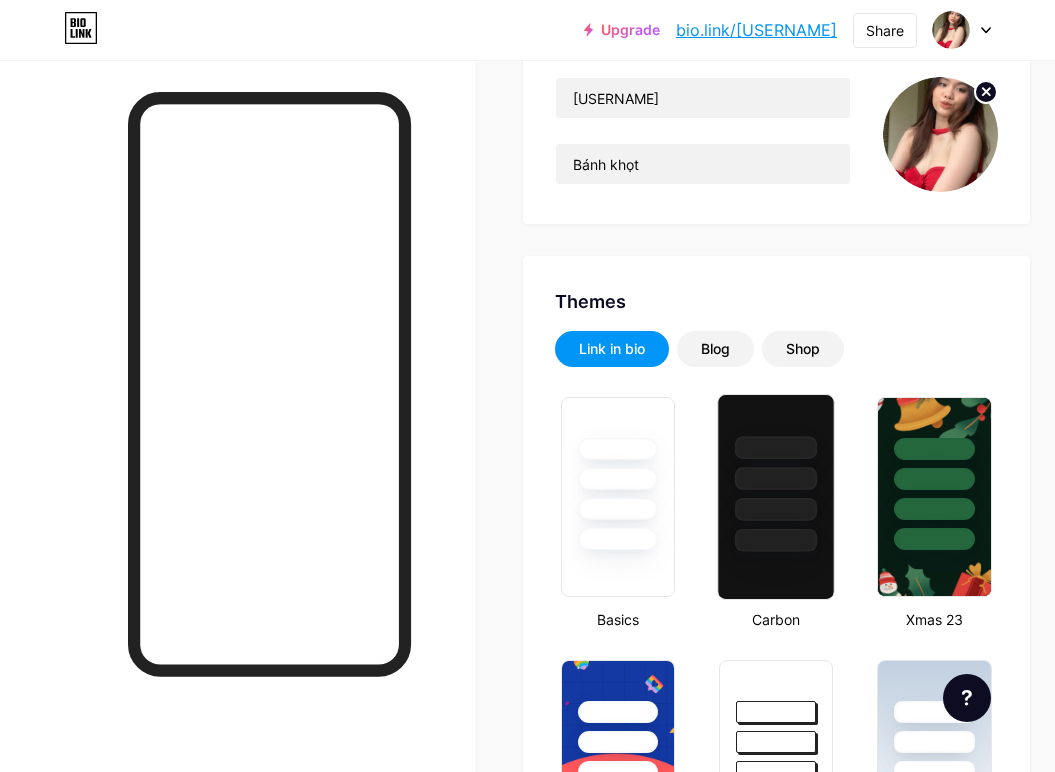 click at bounding box center (776, 473) 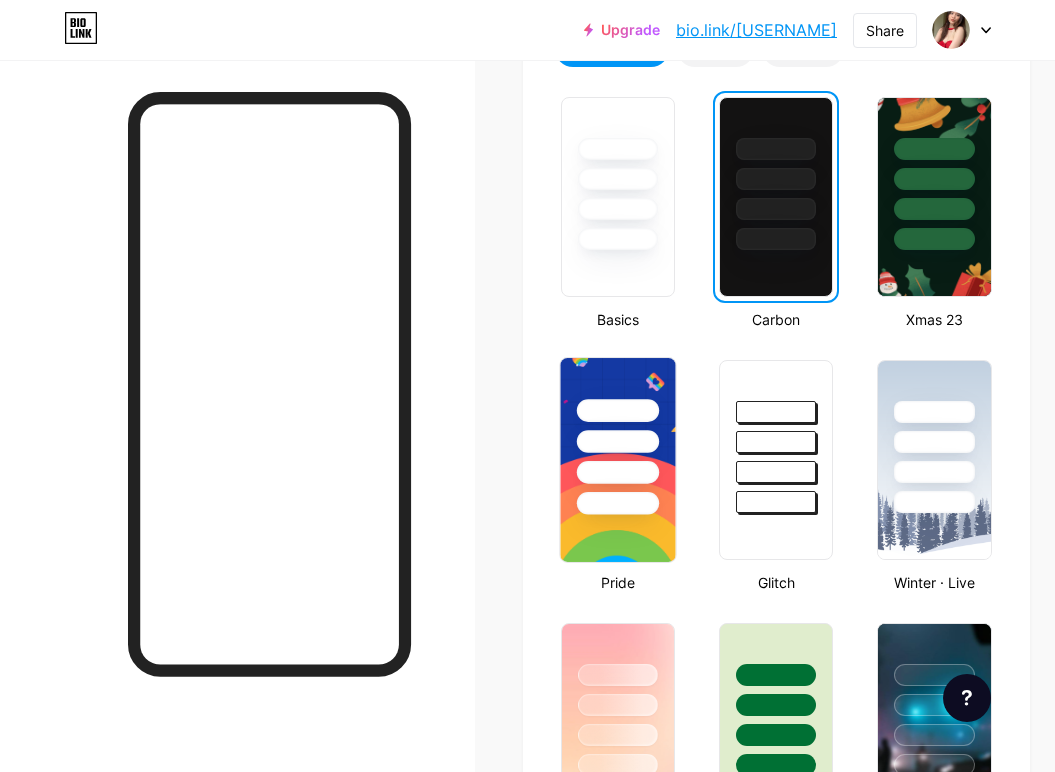 scroll, scrollTop: 700, scrollLeft: 0, axis: vertical 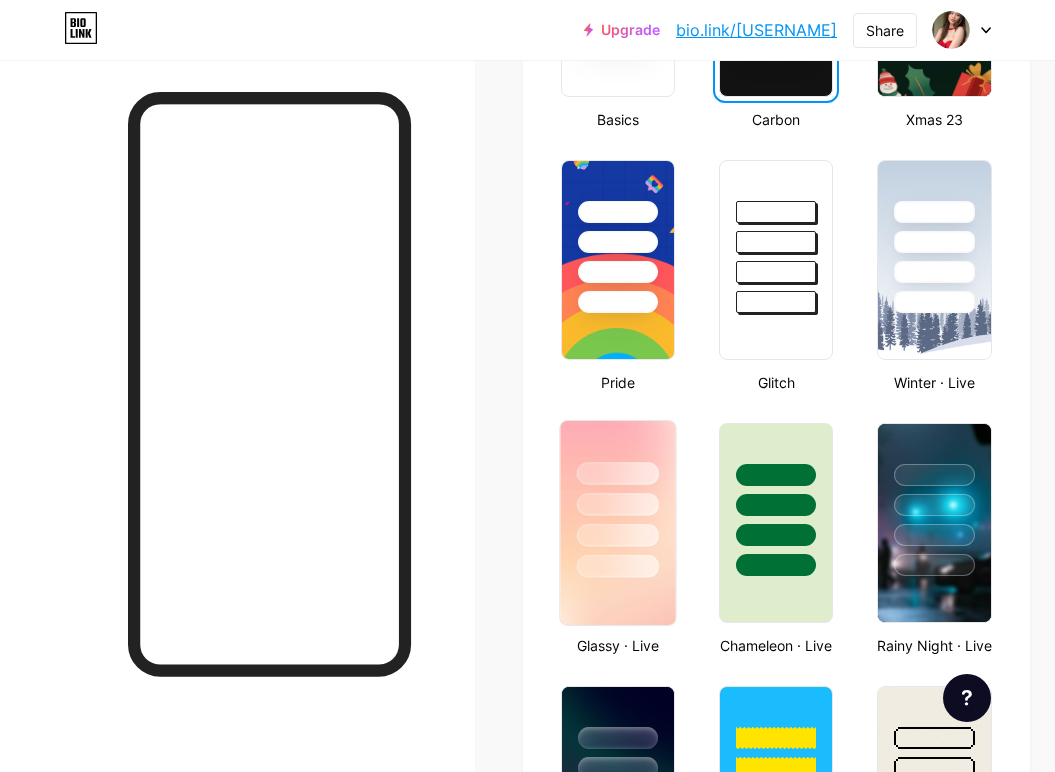 click at bounding box center (618, 504) 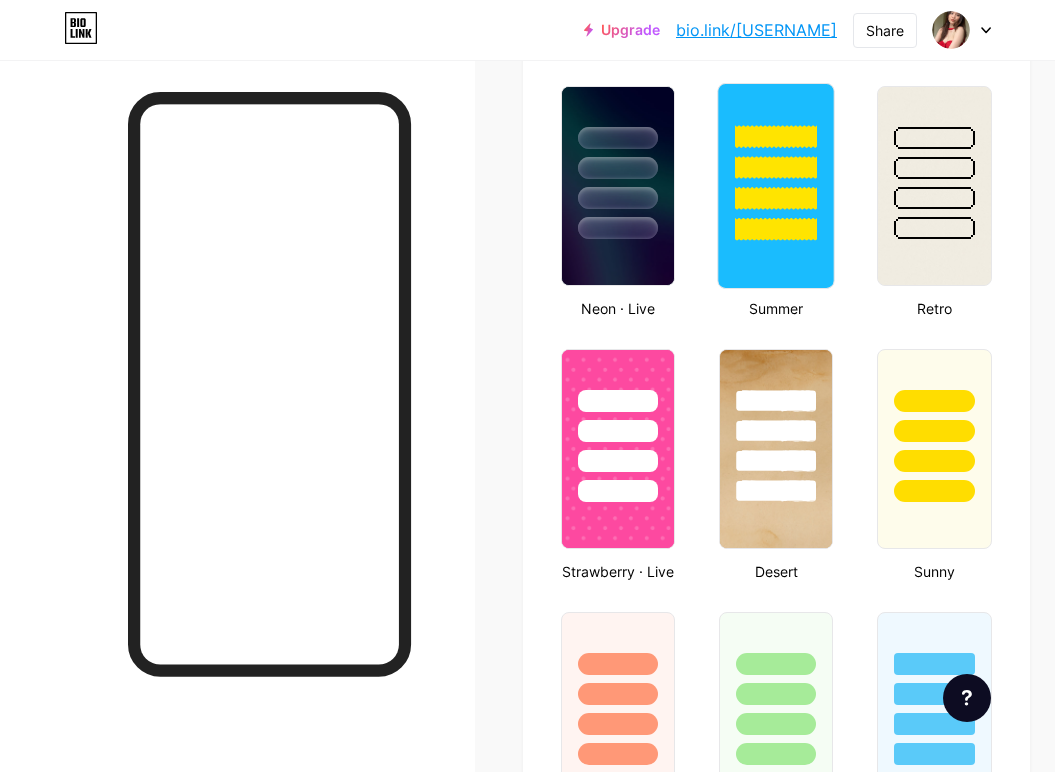 scroll, scrollTop: 1500, scrollLeft: 0, axis: vertical 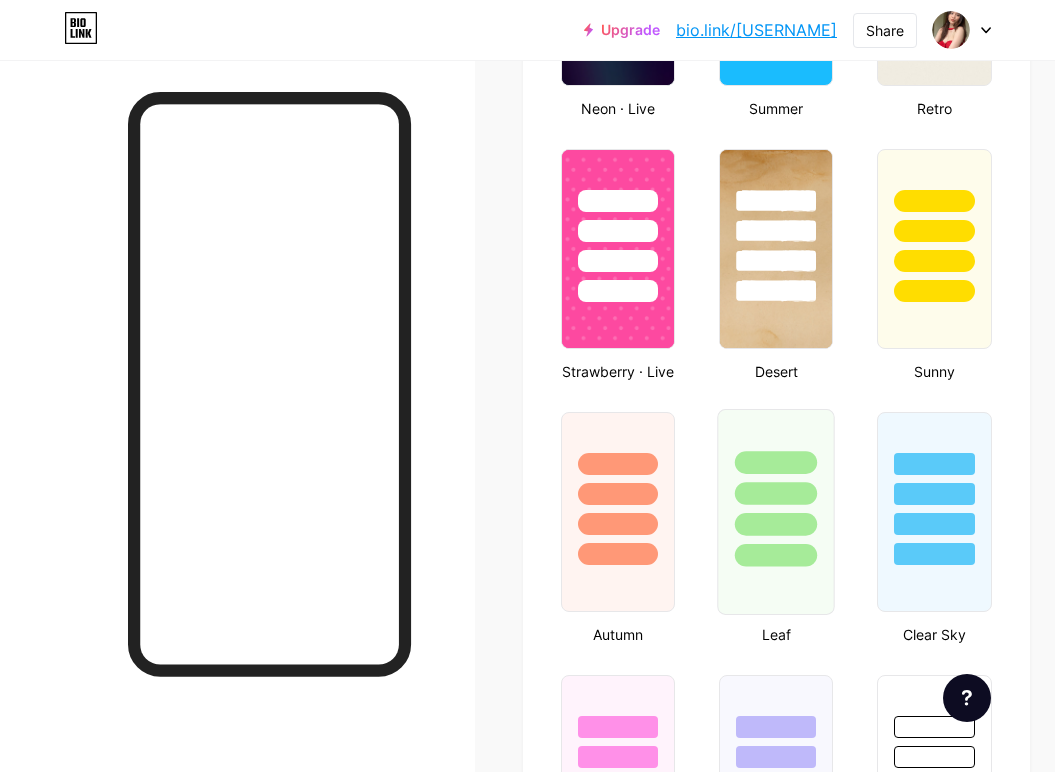 click at bounding box center (776, 493) 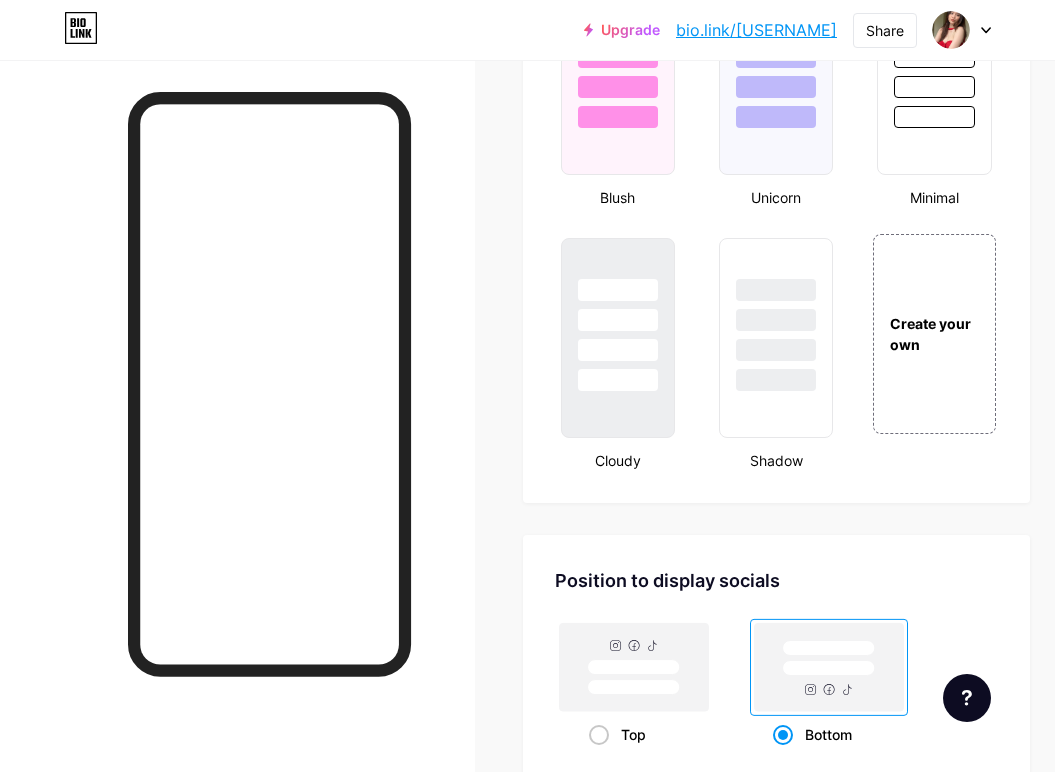 scroll, scrollTop: 2400, scrollLeft: 0, axis: vertical 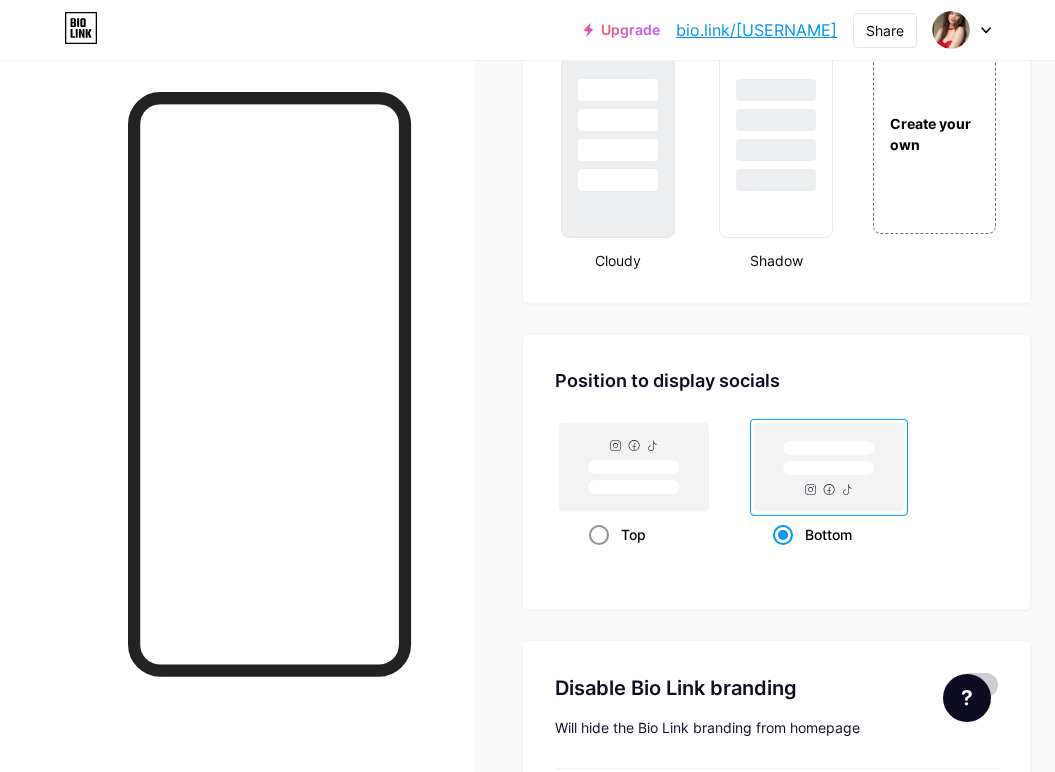 click 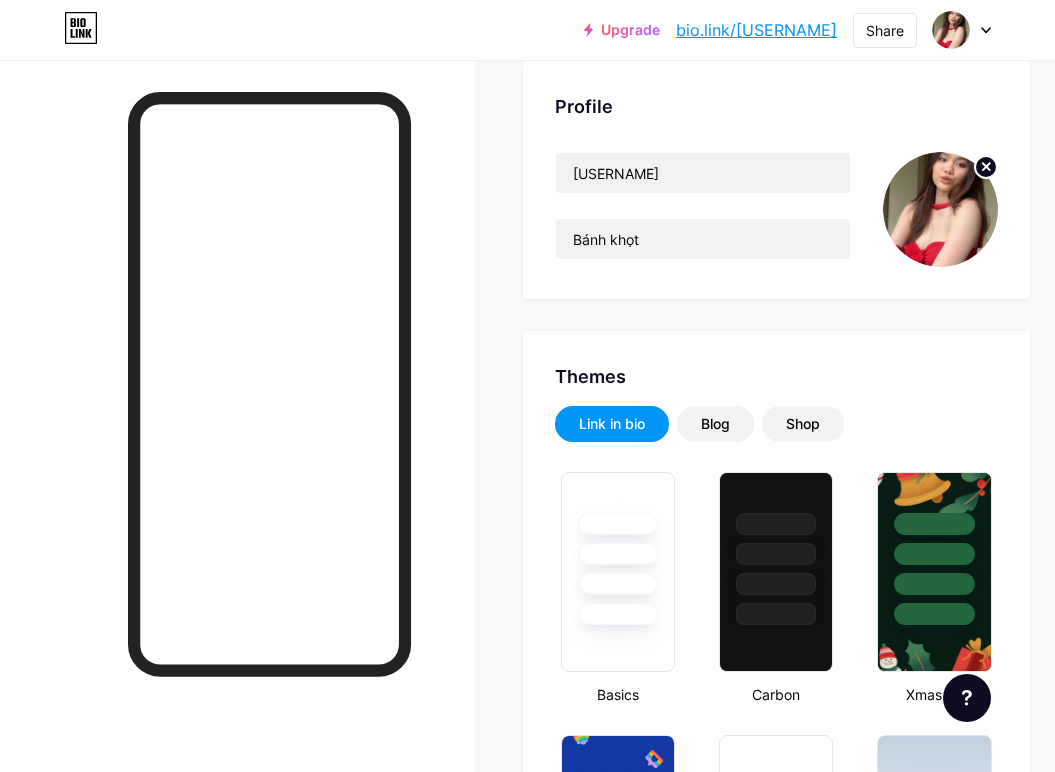 scroll, scrollTop: 0, scrollLeft: 0, axis: both 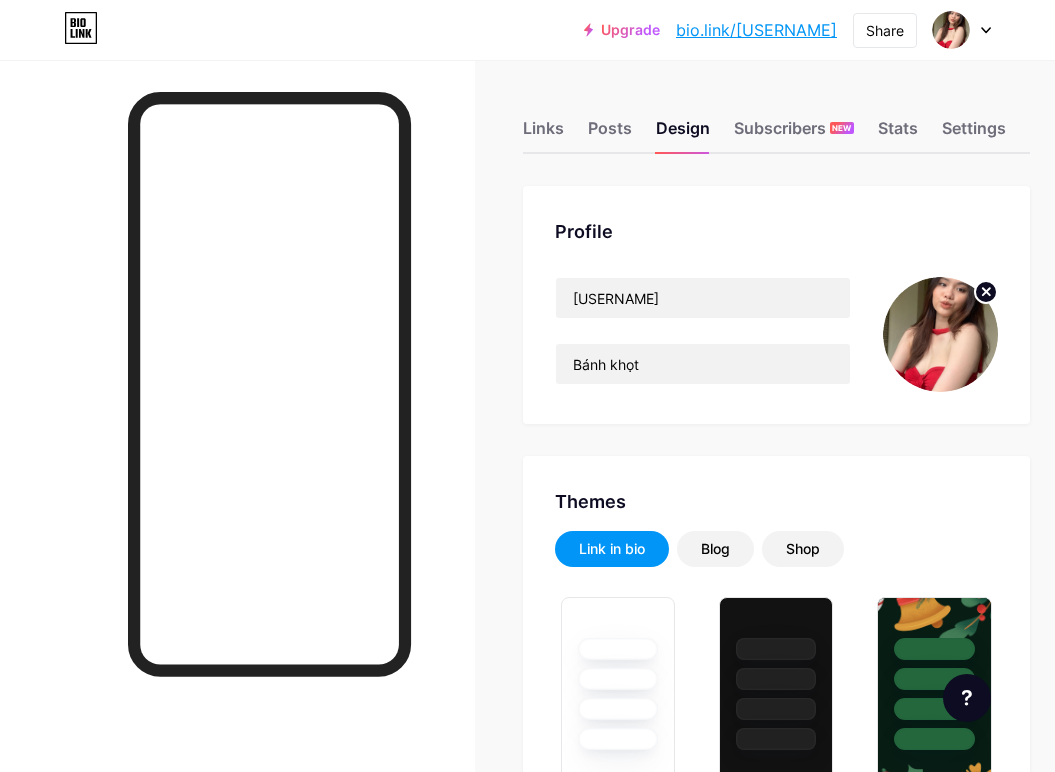 click at bounding box center [940, 334] 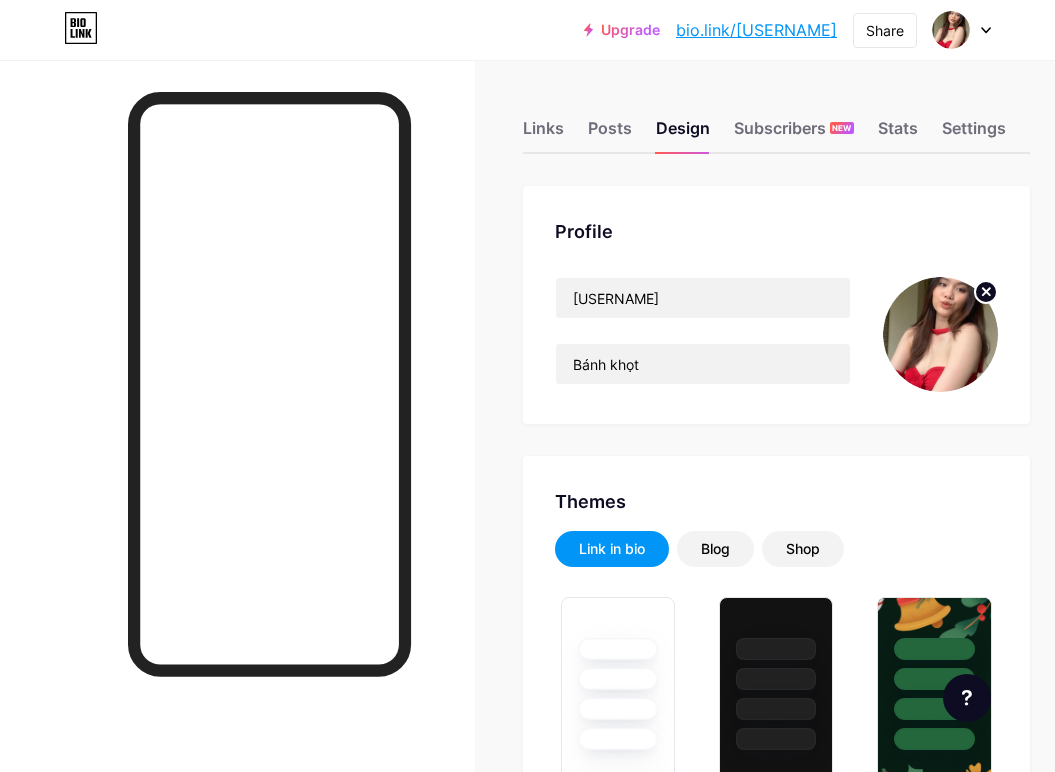click at bounding box center [940, 334] 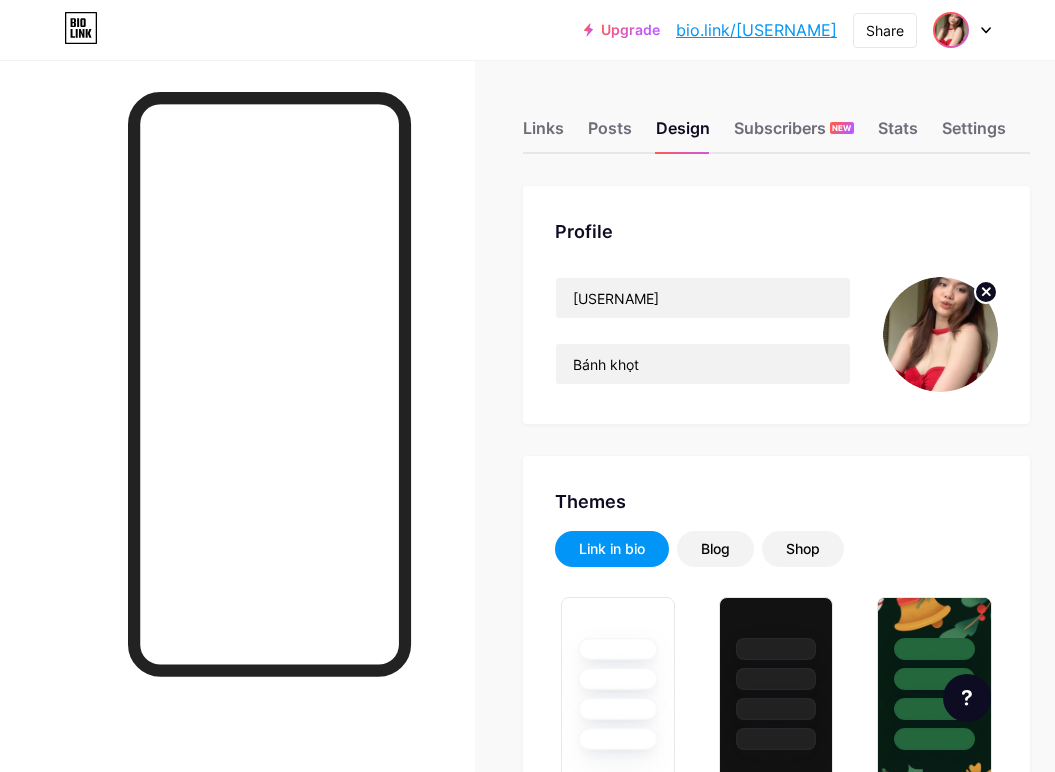 click at bounding box center (951, 30) 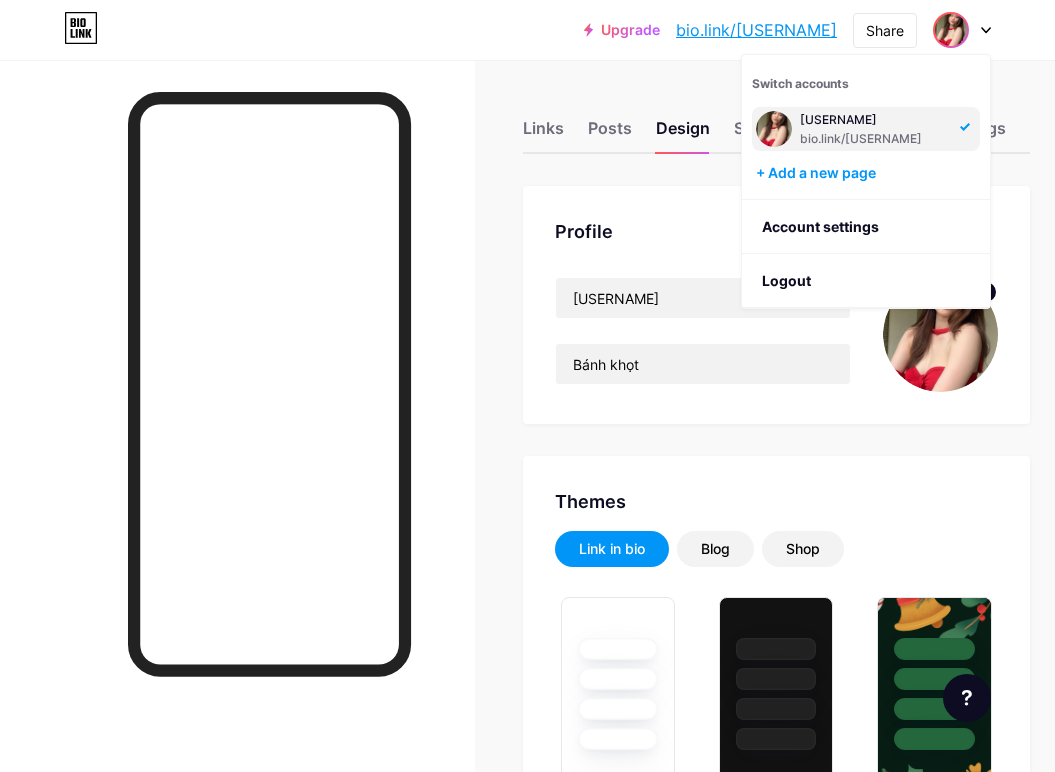 click on "[USERNAME]     Bánh khọt" at bounding box center (776, 334) 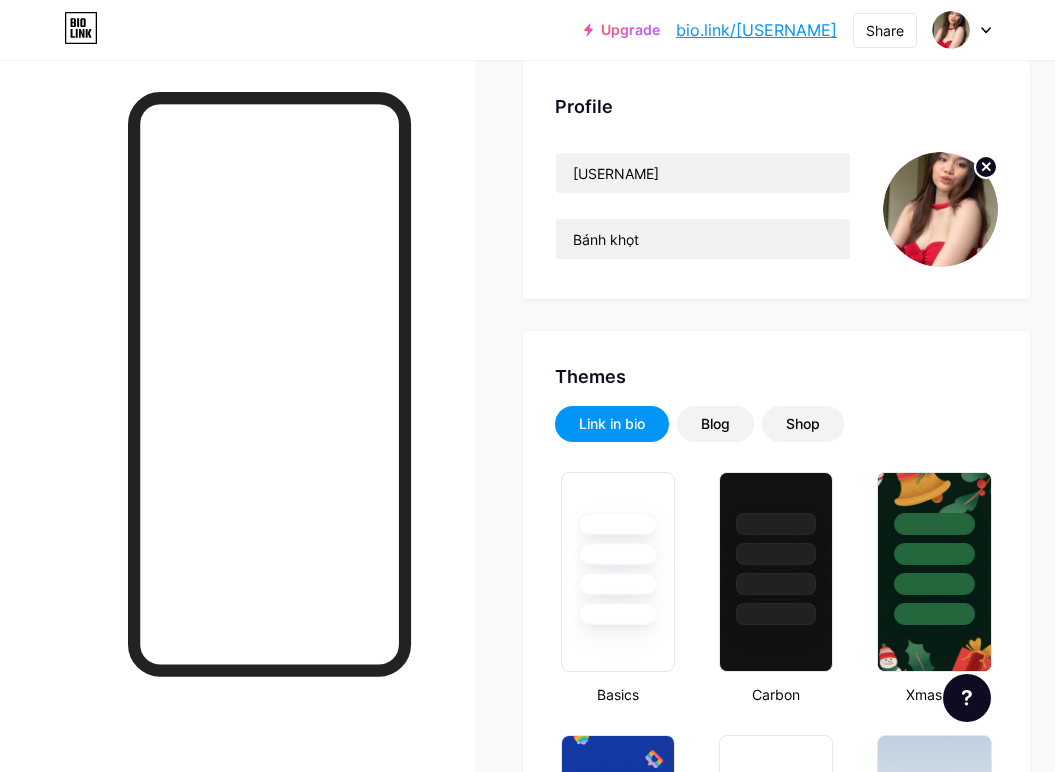 scroll, scrollTop: 0, scrollLeft: 0, axis: both 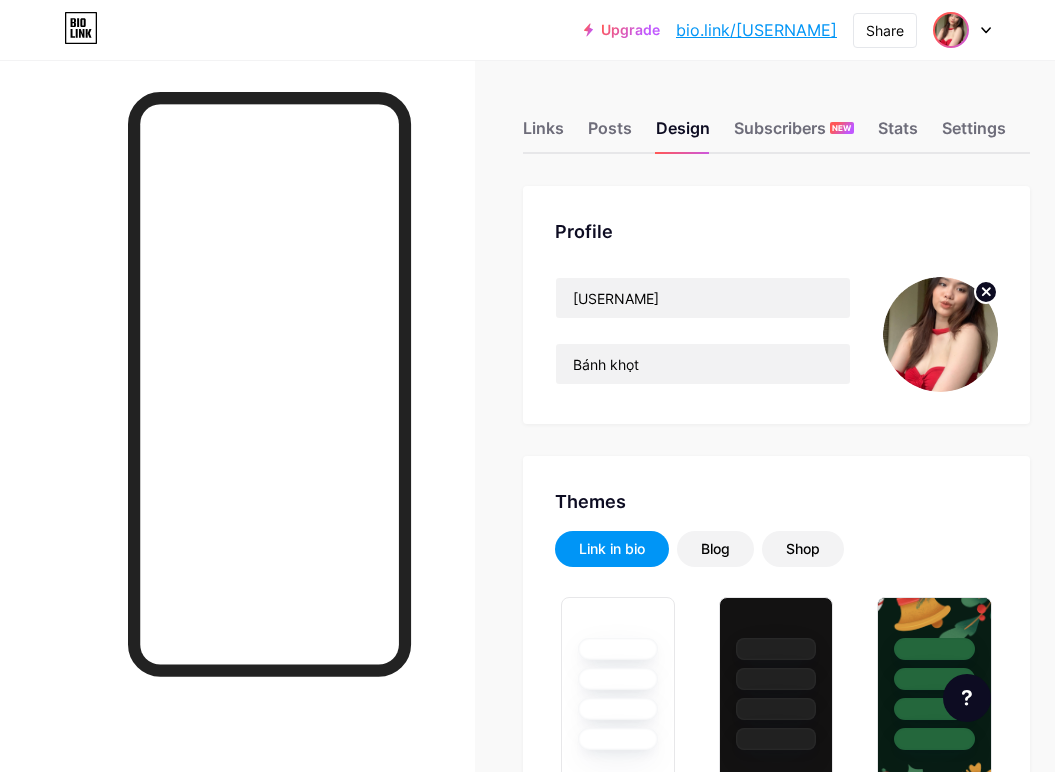 click at bounding box center [951, 30] 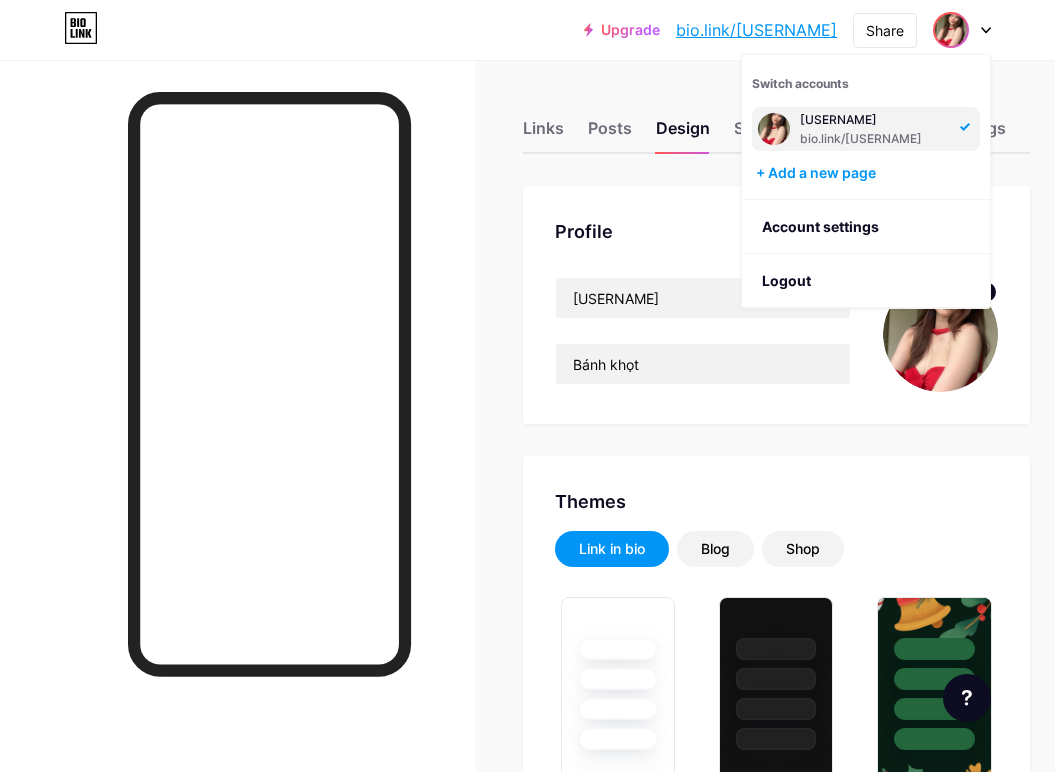 click at bounding box center [774, 129] 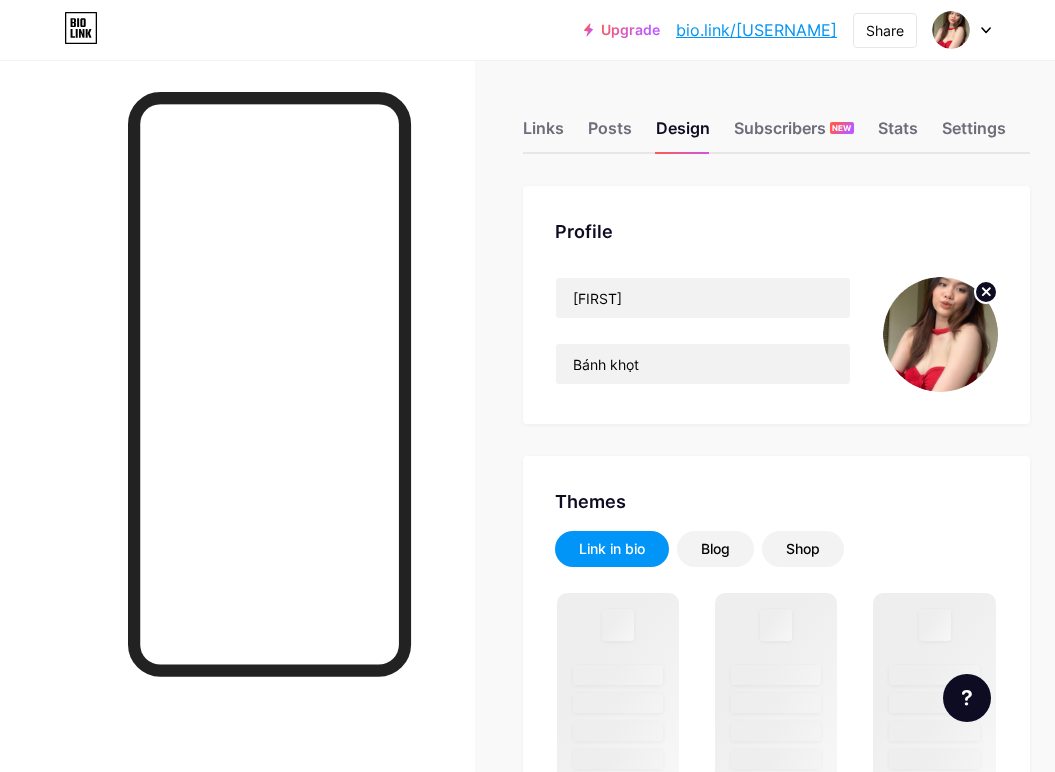 scroll, scrollTop: 0, scrollLeft: 0, axis: both 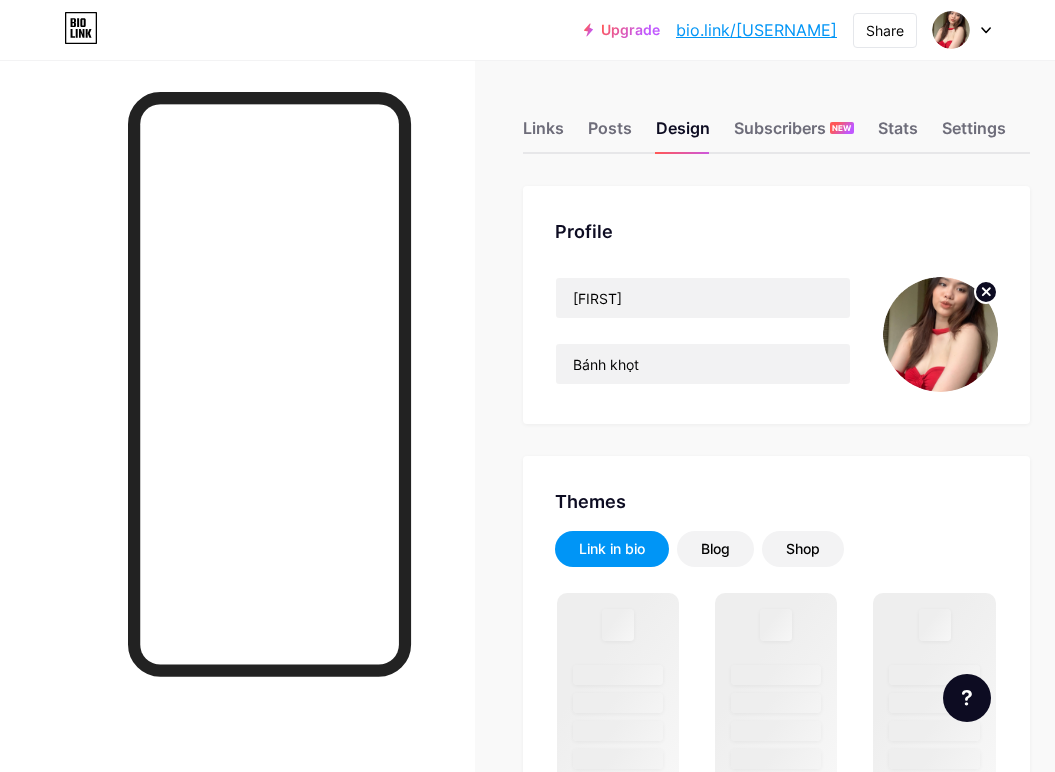 click at bounding box center (940, 334) 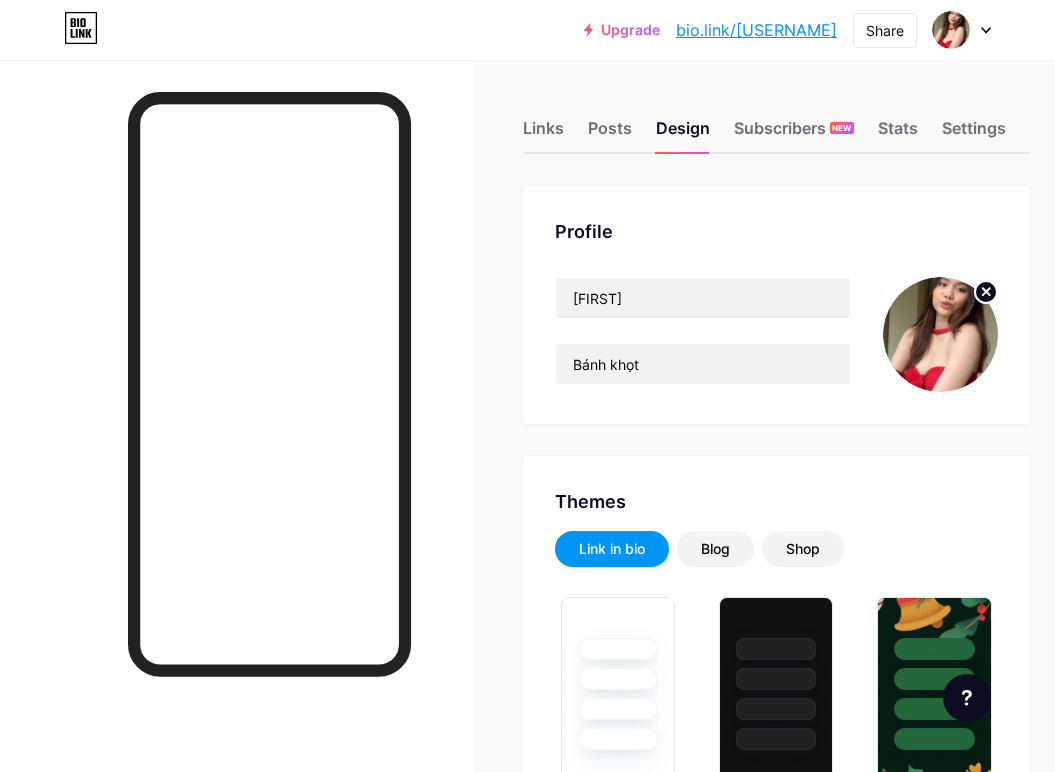click 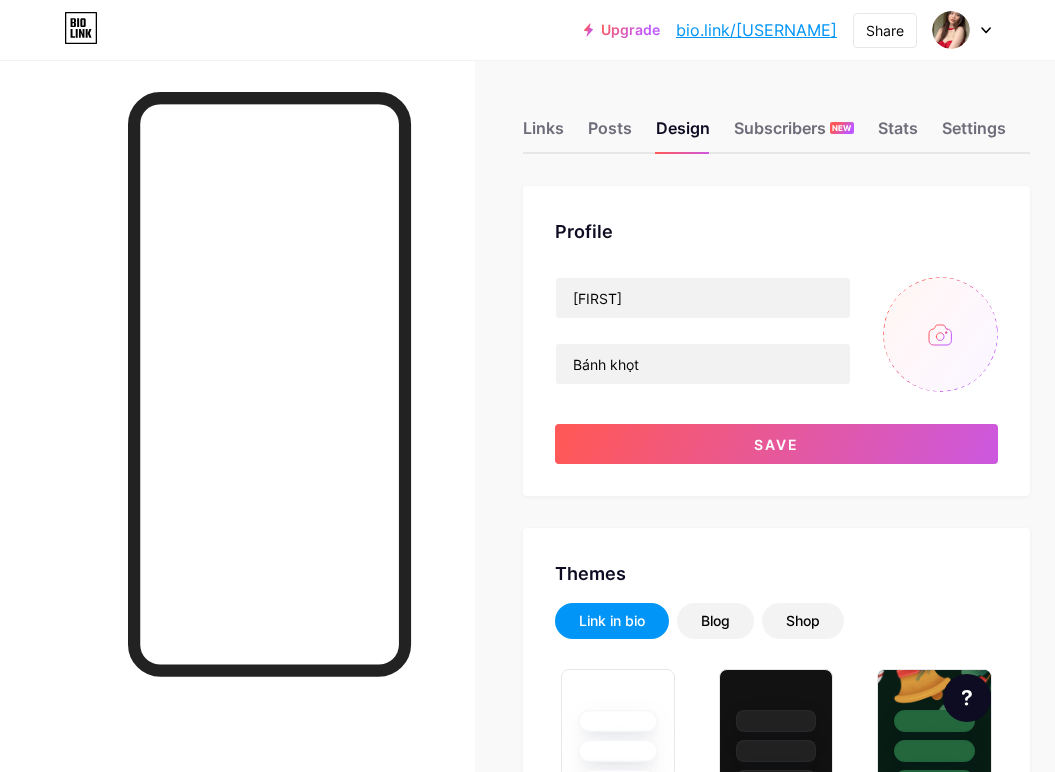 click at bounding box center [940, 334] 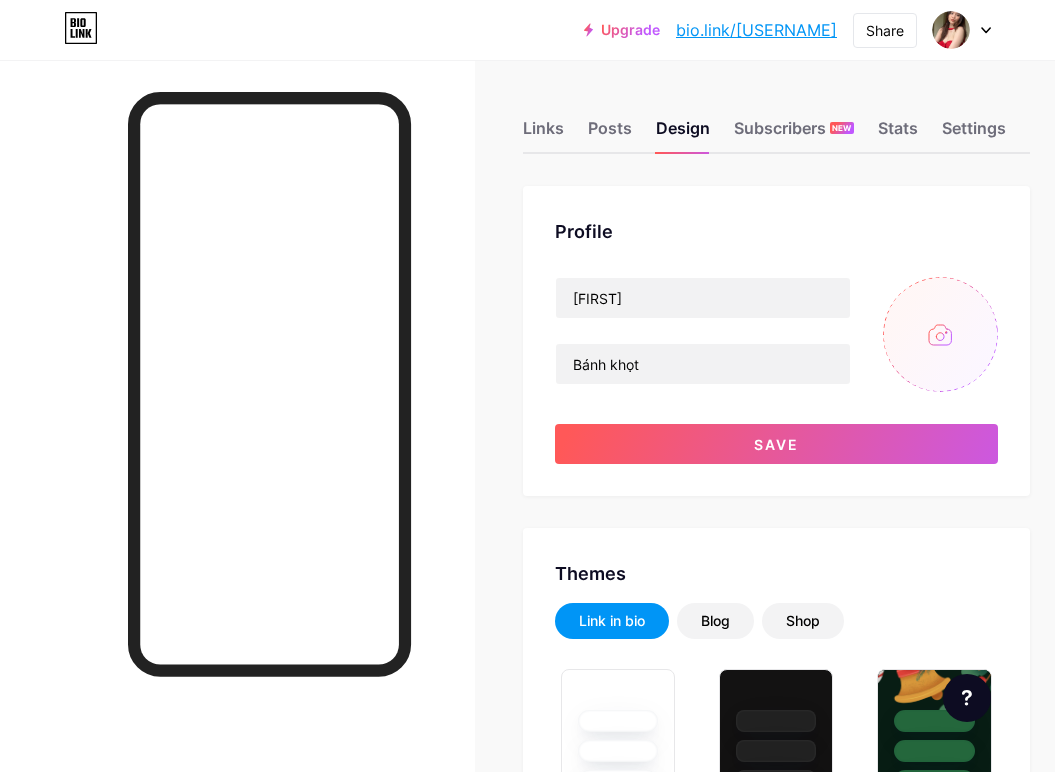 click at bounding box center [940, 334] 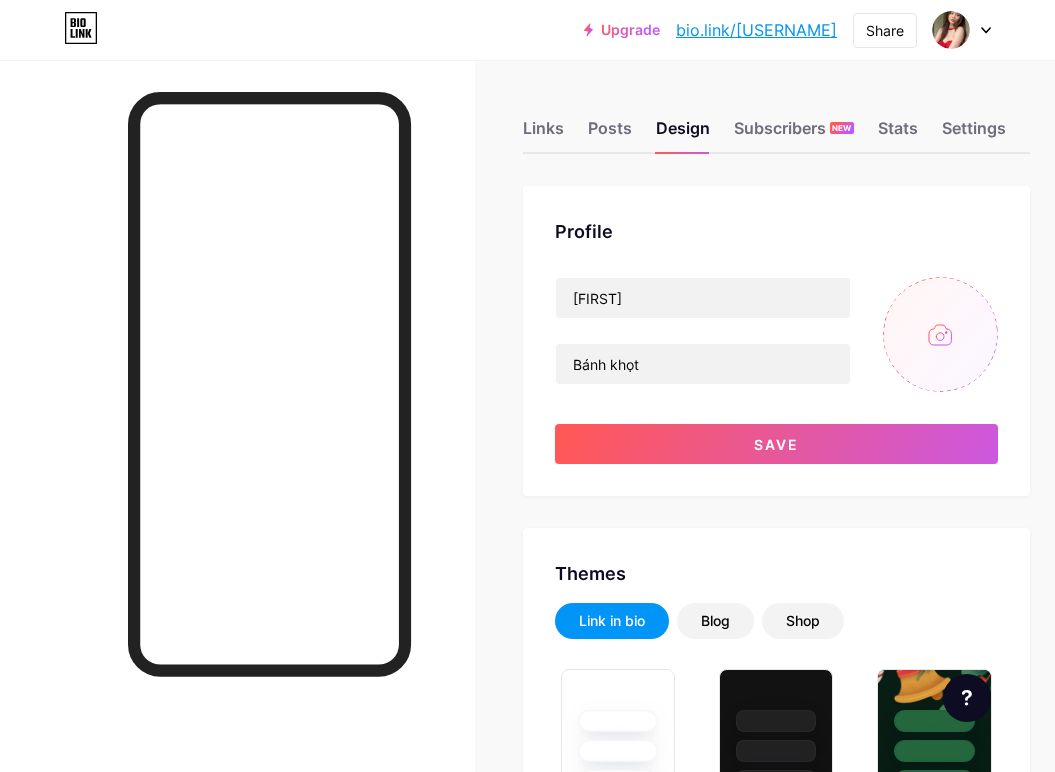type on "C:\fakepath\vyyyv" 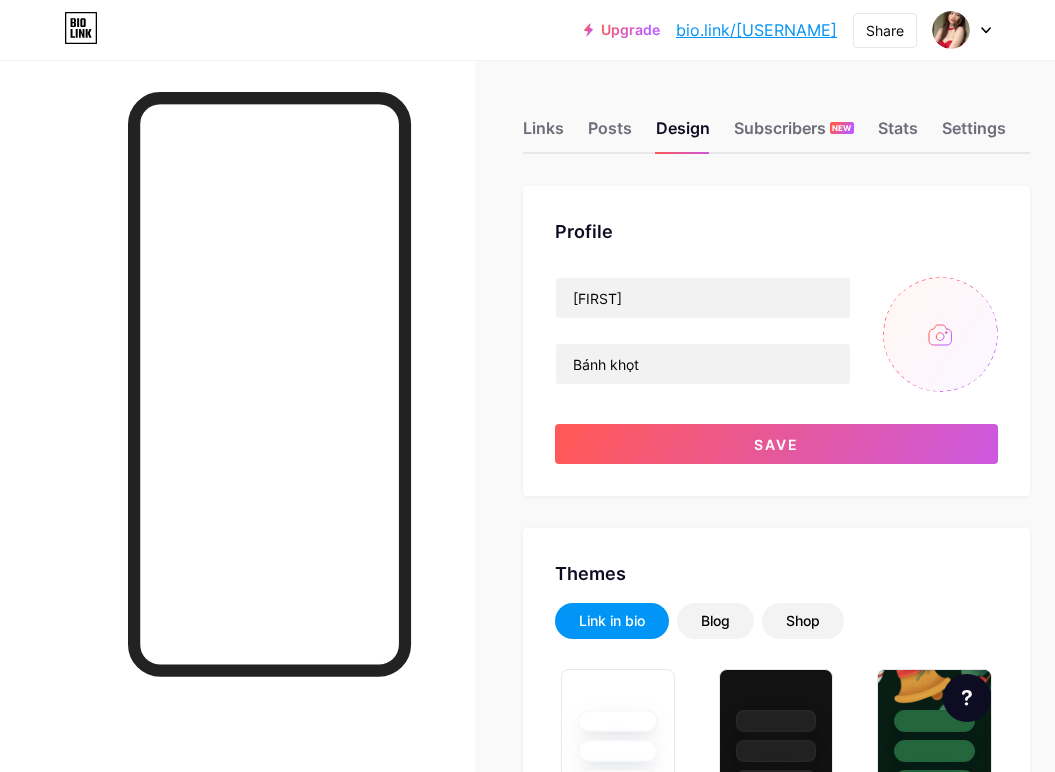 click at bounding box center [940, 334] 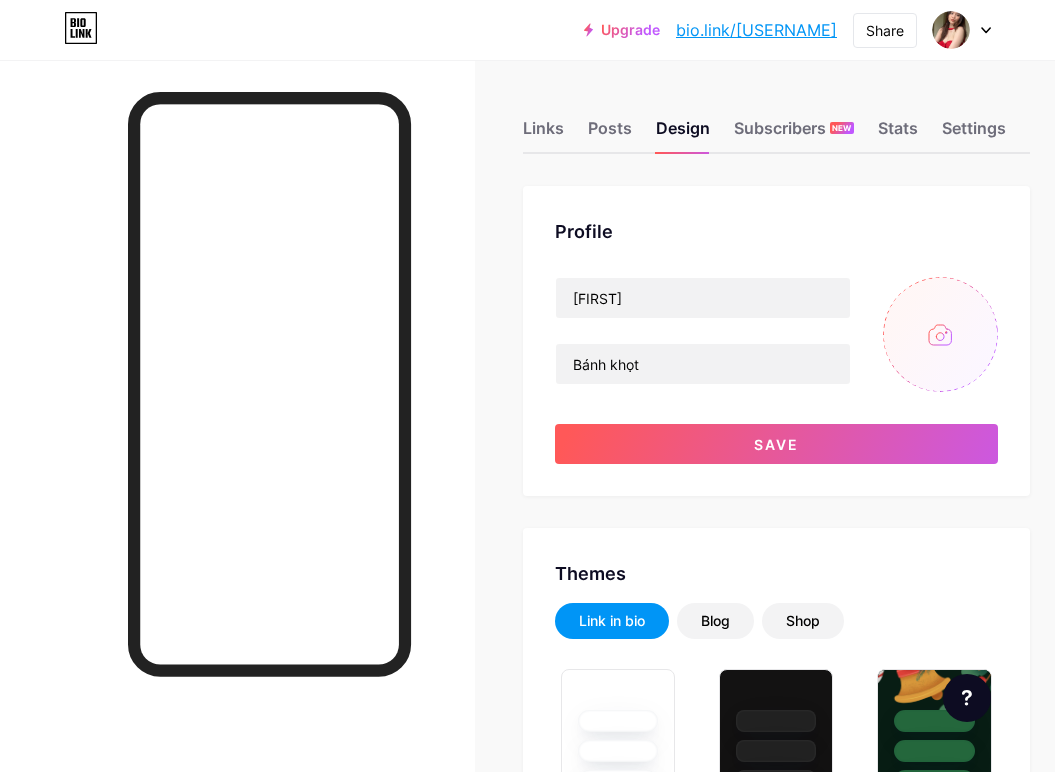 click at bounding box center [940, 334] 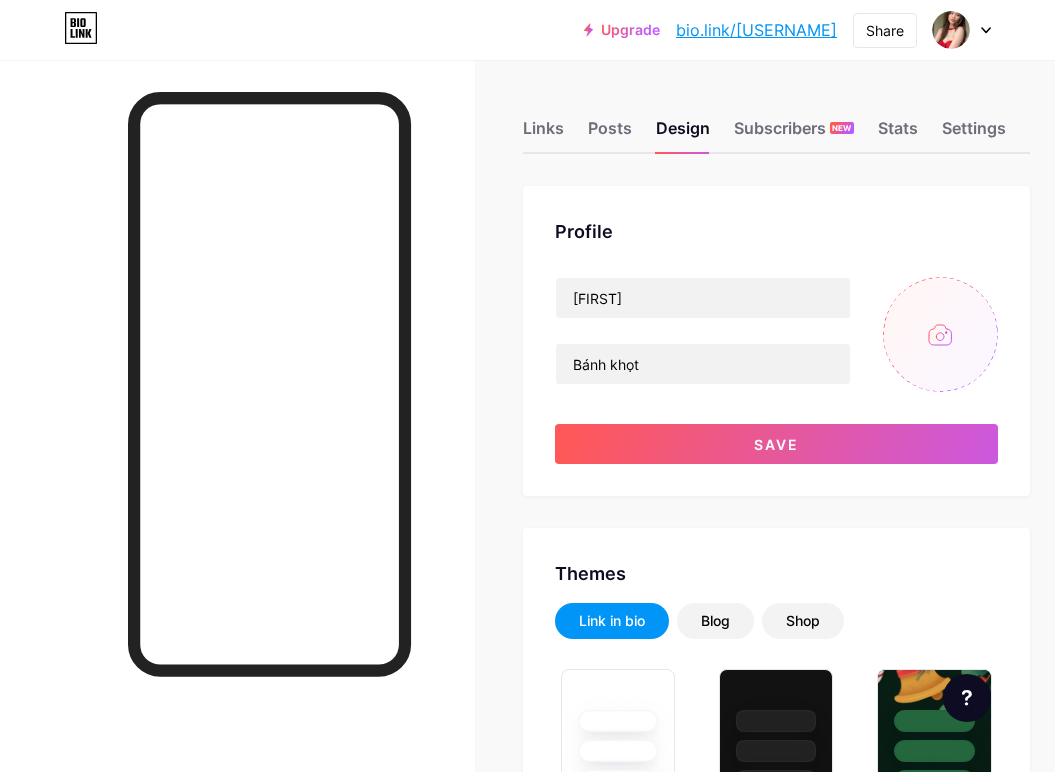 type on "C:\fakepath\sdfsf.jpg" 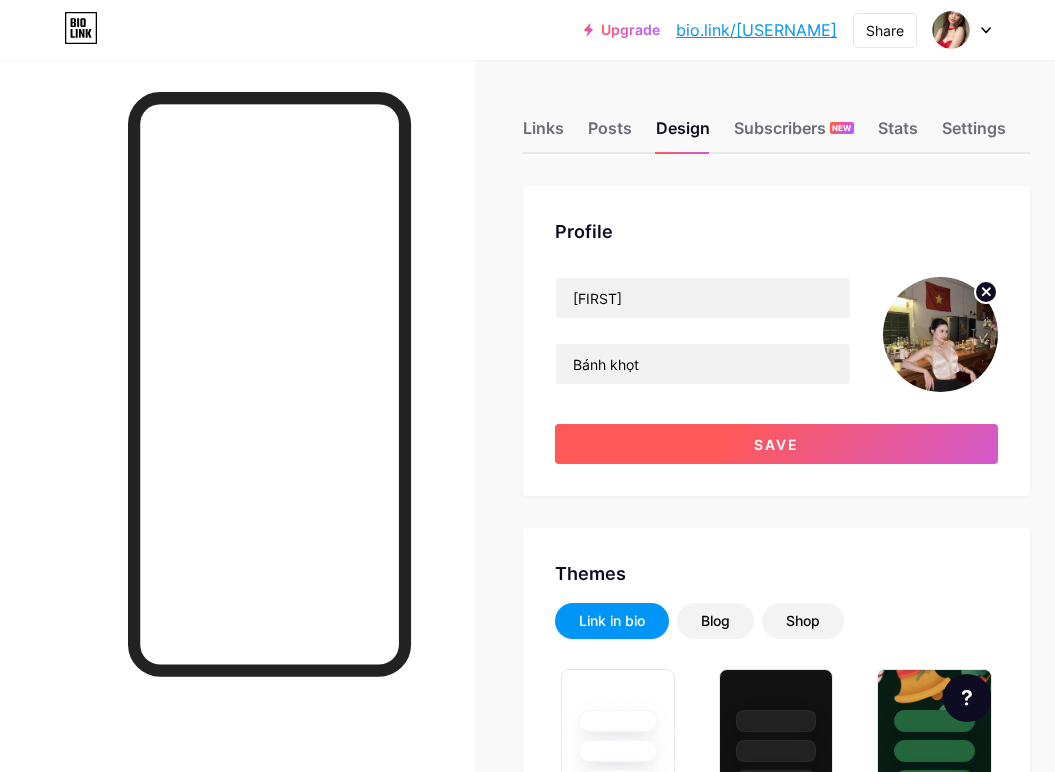 click on "Save" at bounding box center (776, 444) 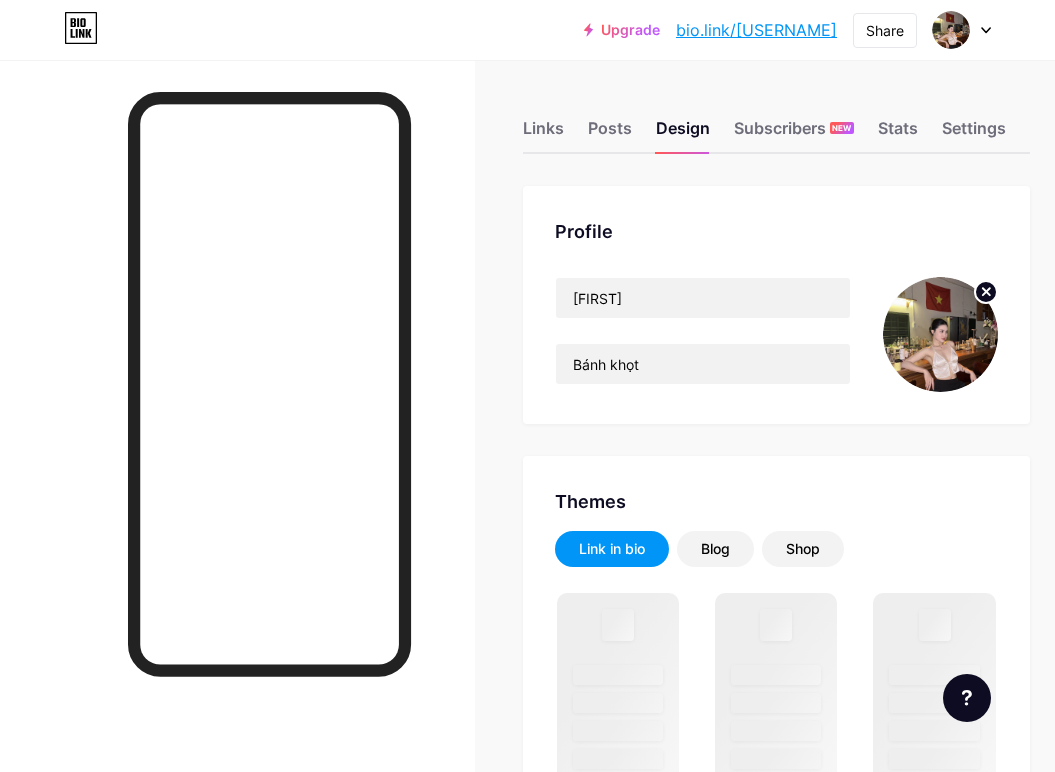 scroll, scrollTop: 0, scrollLeft: 0, axis: both 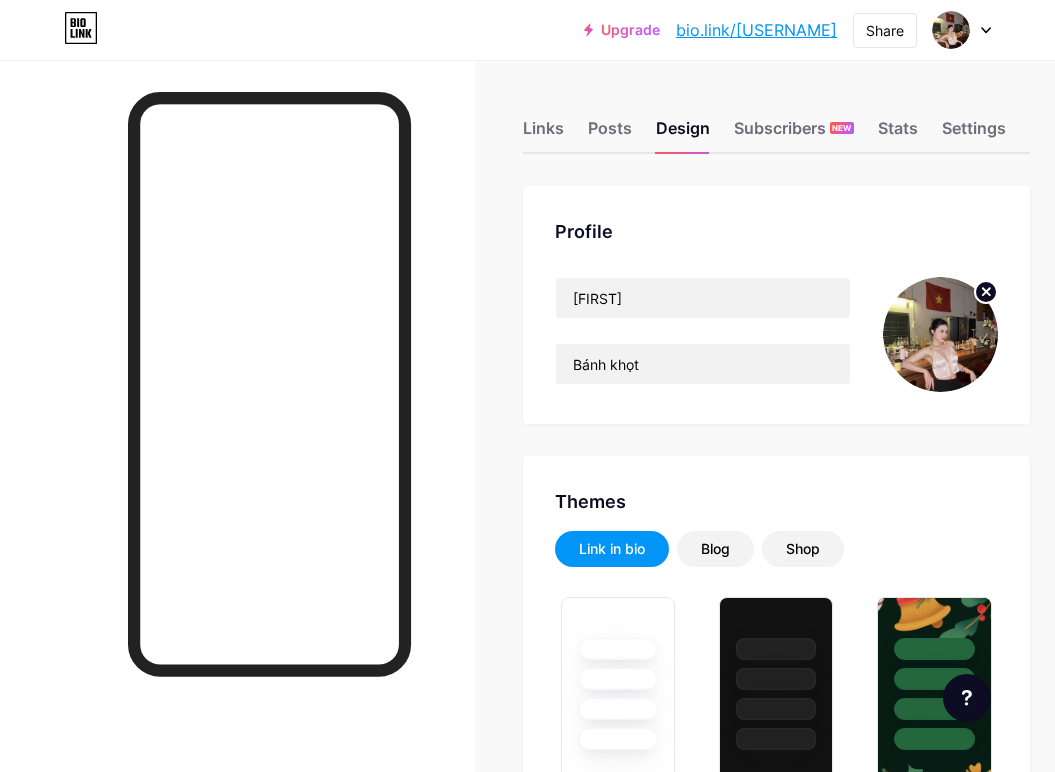 click on "bio.link/[USERNAME]" at bounding box center (756, 30) 